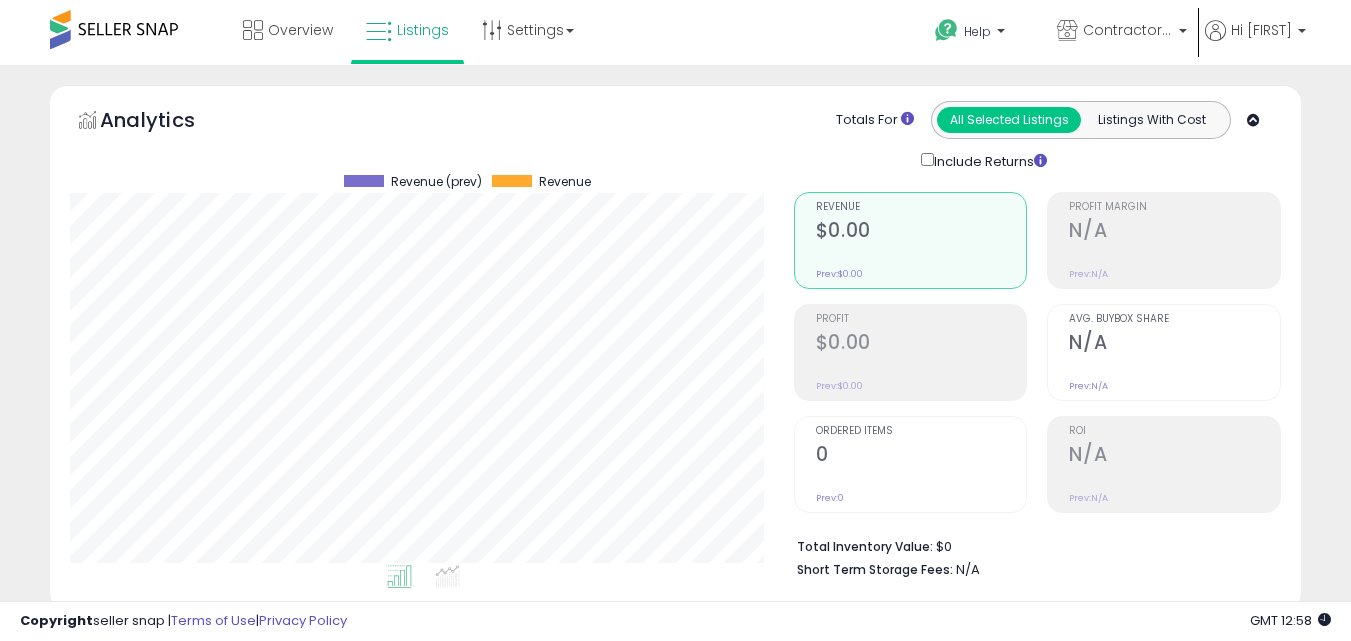 scroll, scrollTop: 700, scrollLeft: 0, axis: vertical 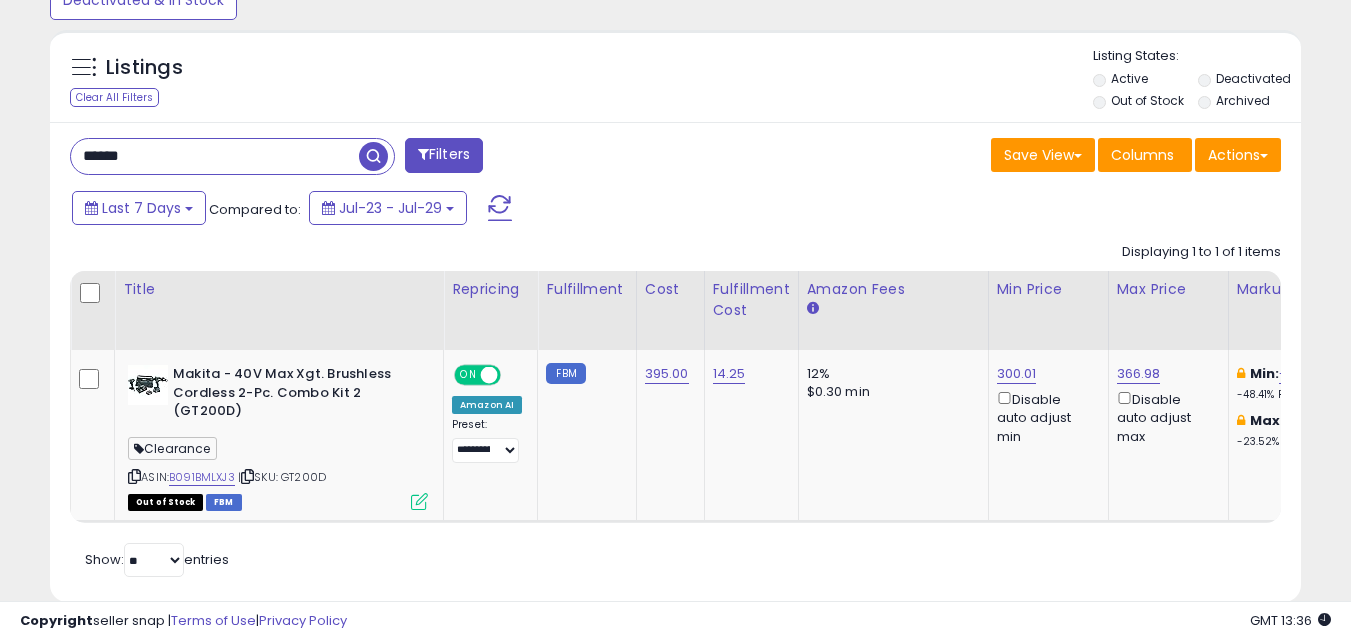 click on "******" at bounding box center (215, 156) 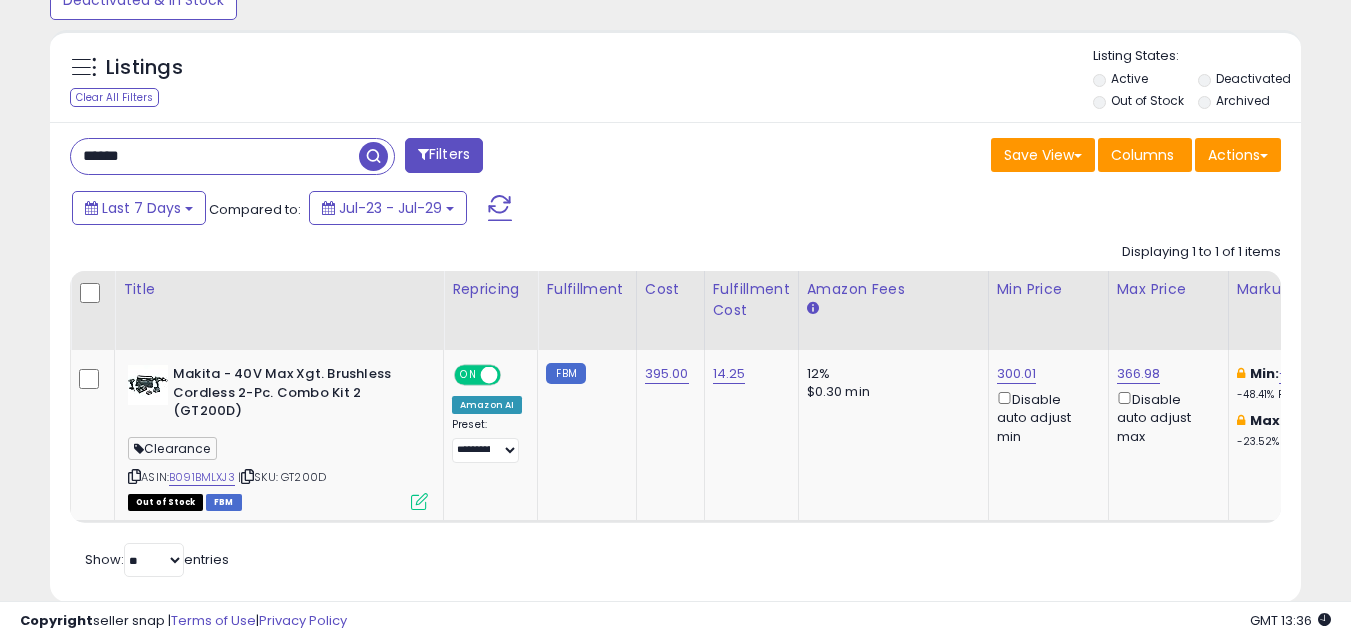 paste on "*******" 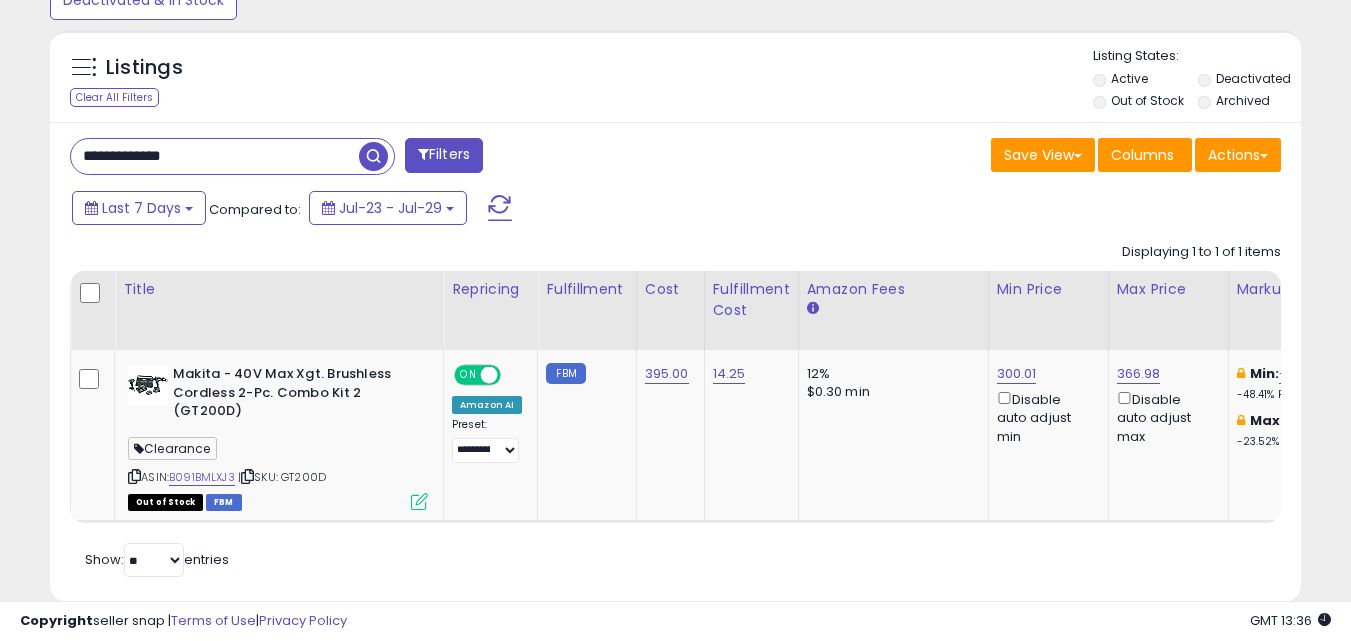 type on "**********" 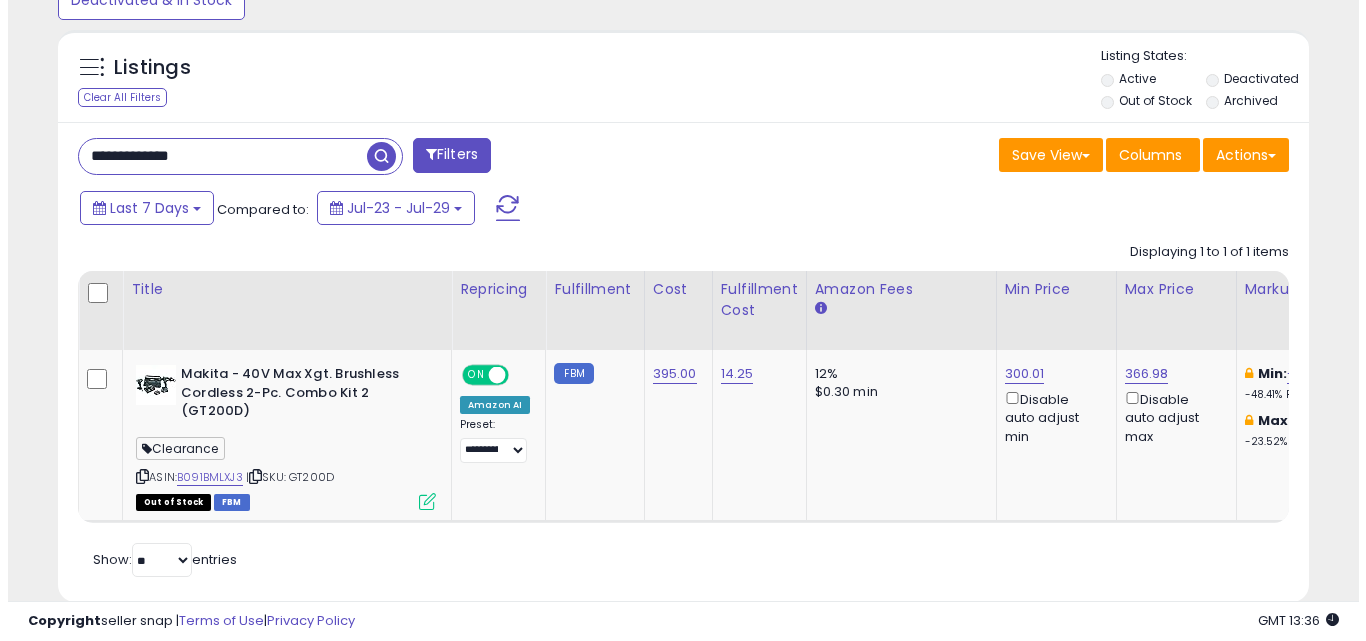 scroll, scrollTop: 579, scrollLeft: 0, axis: vertical 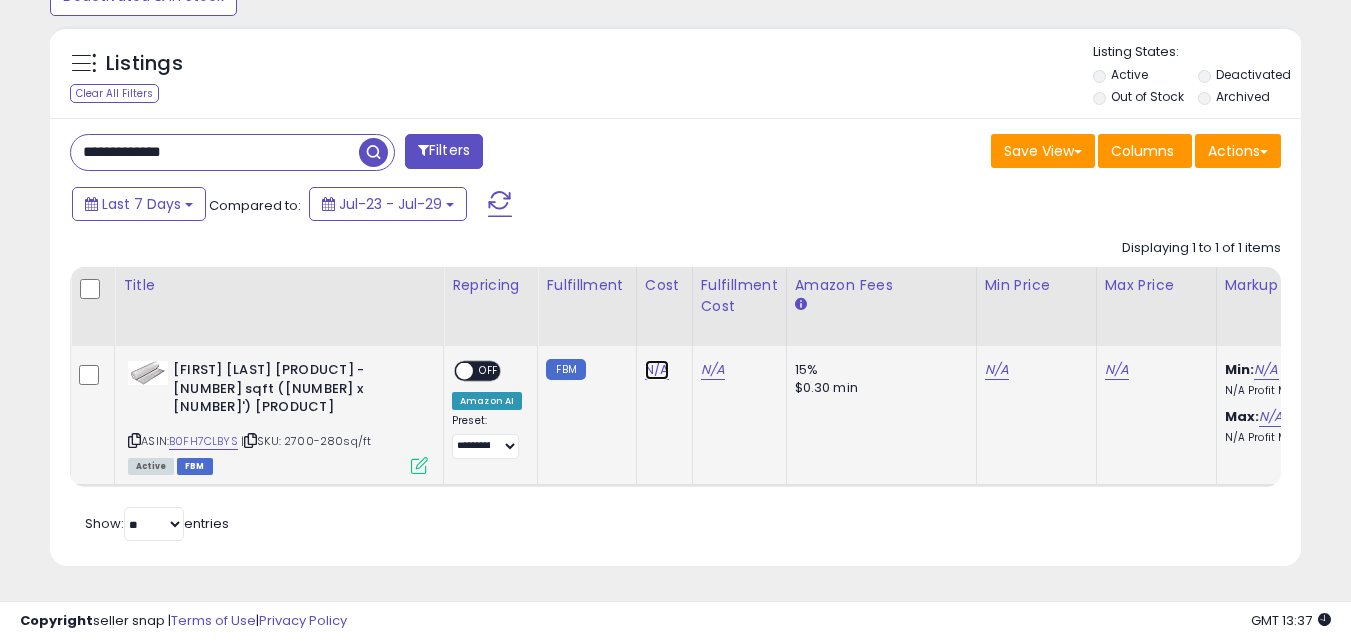 click on "N/A" at bounding box center [657, 370] 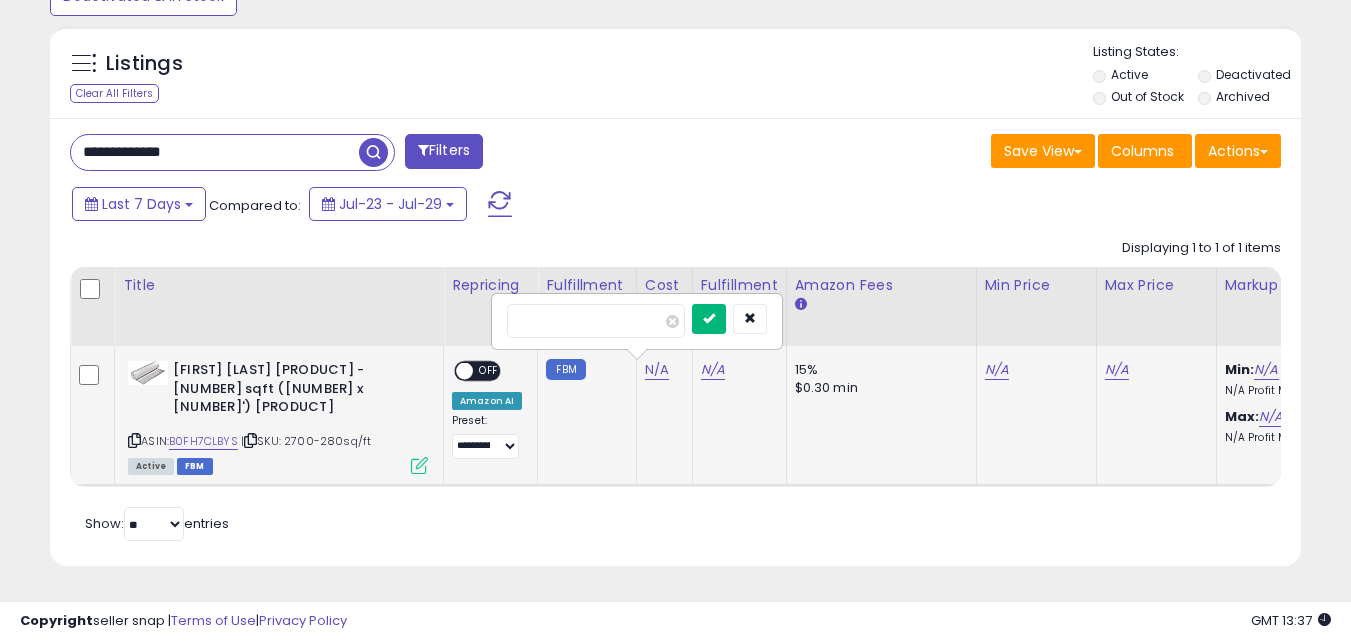 type on "*****" 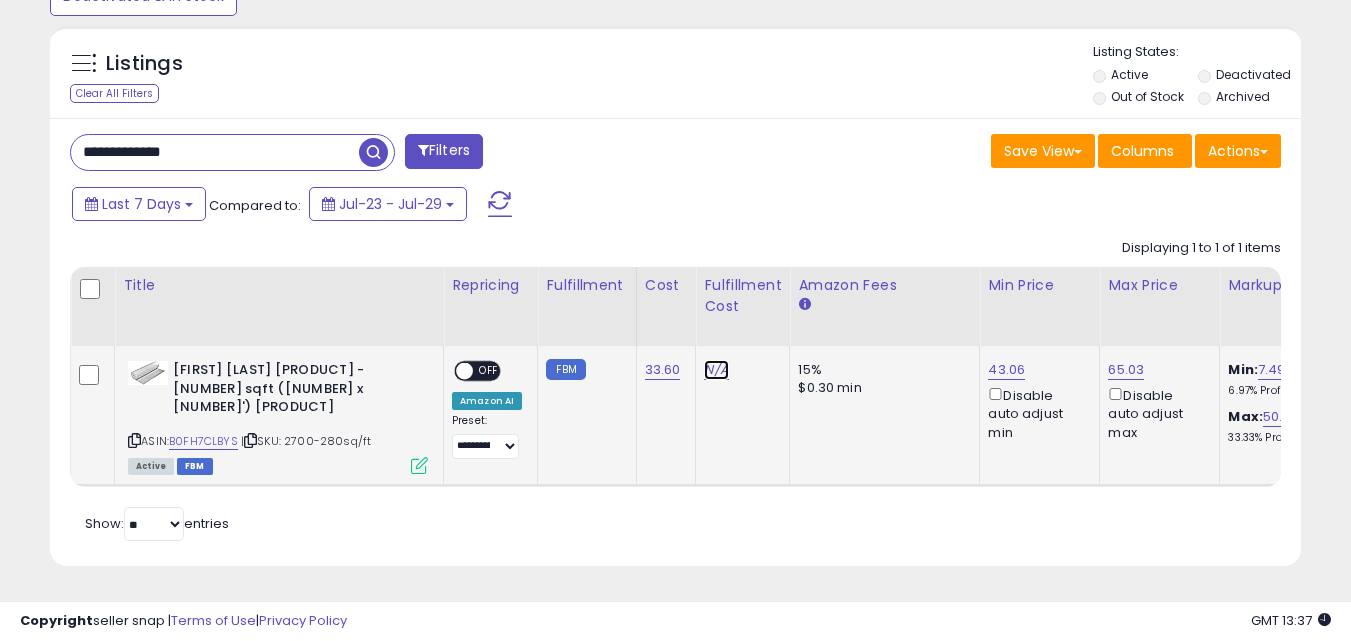 click on "N/A" at bounding box center [716, 370] 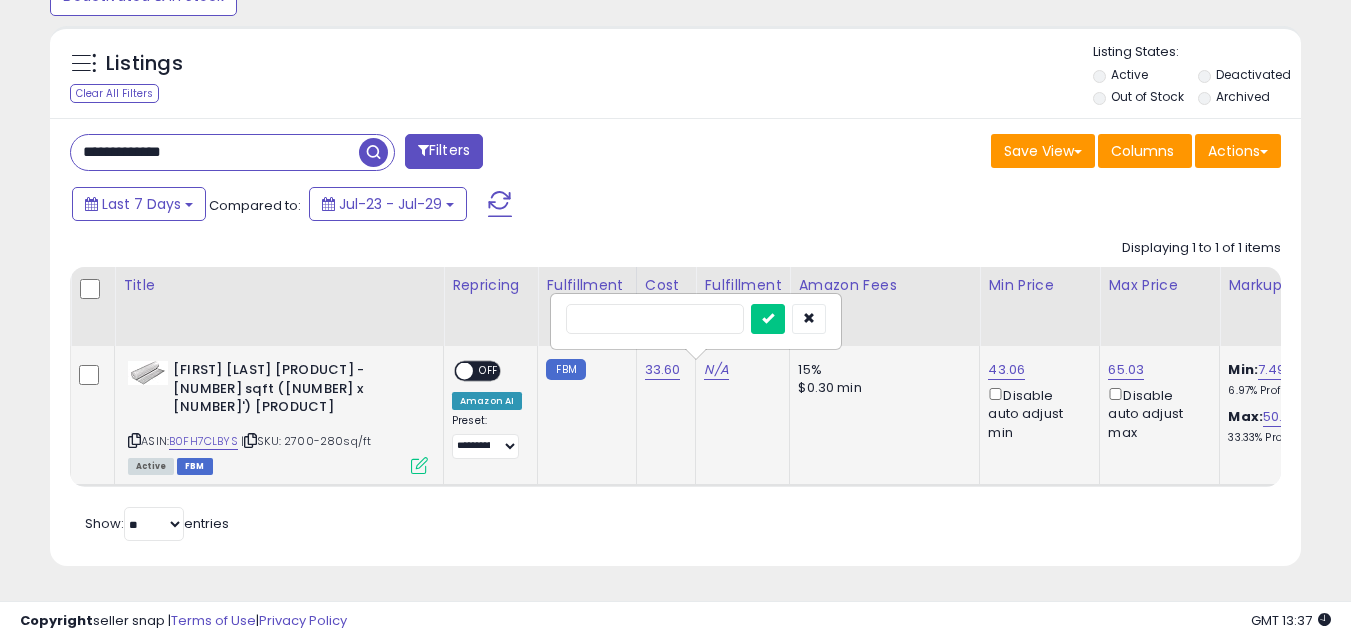 click at bounding box center (655, 319) 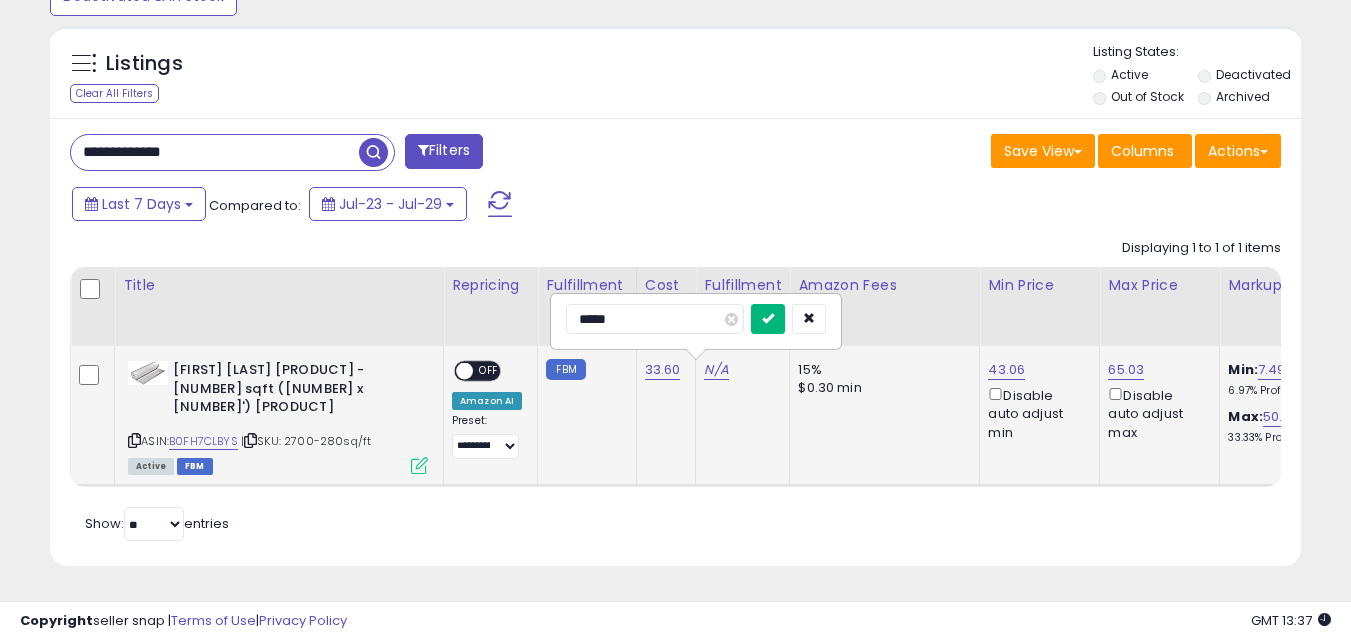 type on "*****" 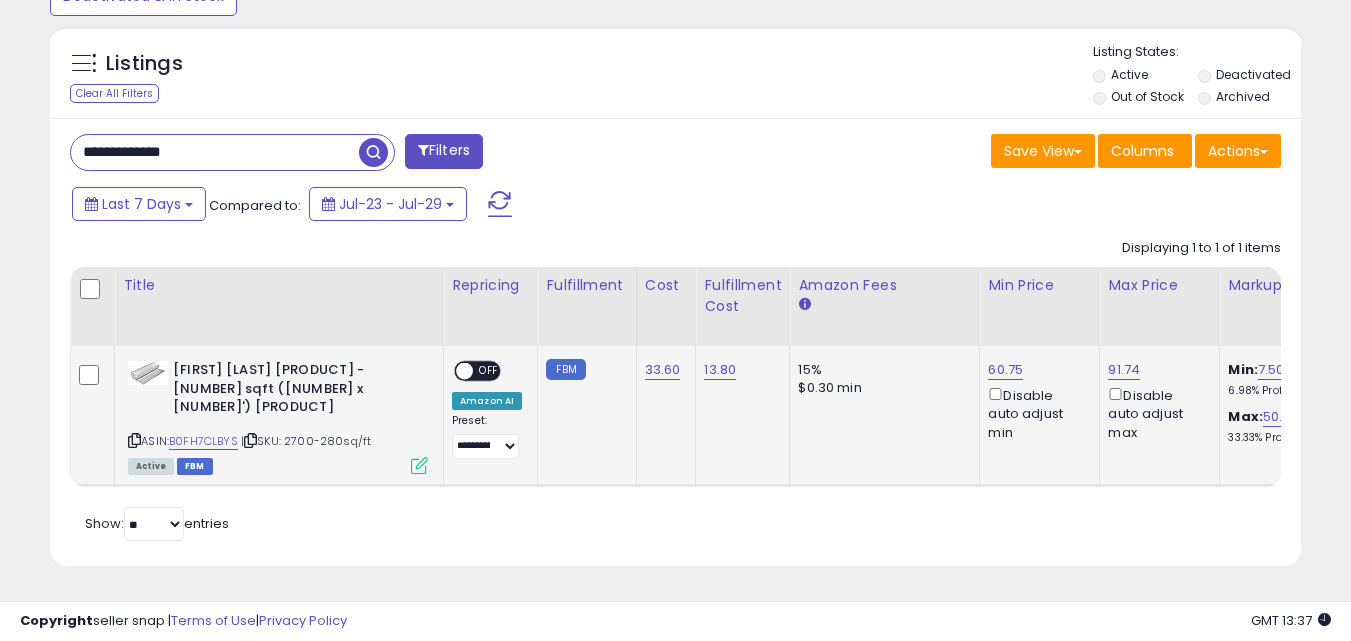 scroll, scrollTop: 0, scrollLeft: 119, axis: horizontal 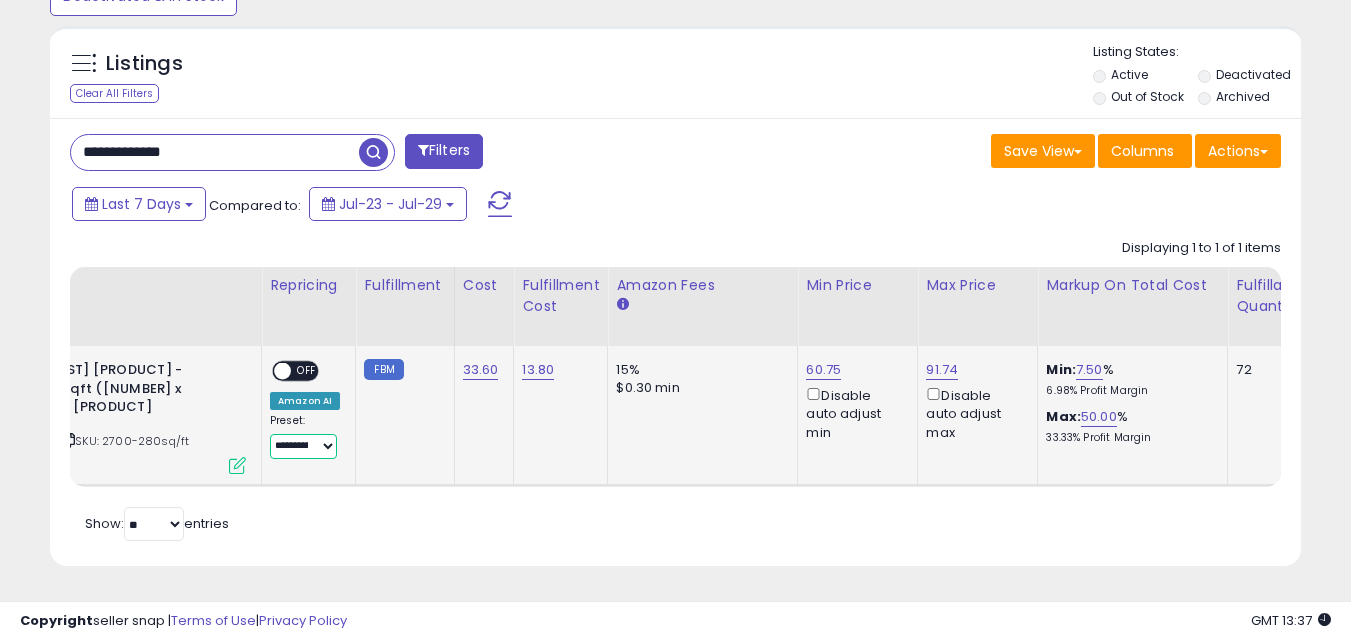 click on "**********" at bounding box center (303, 446) 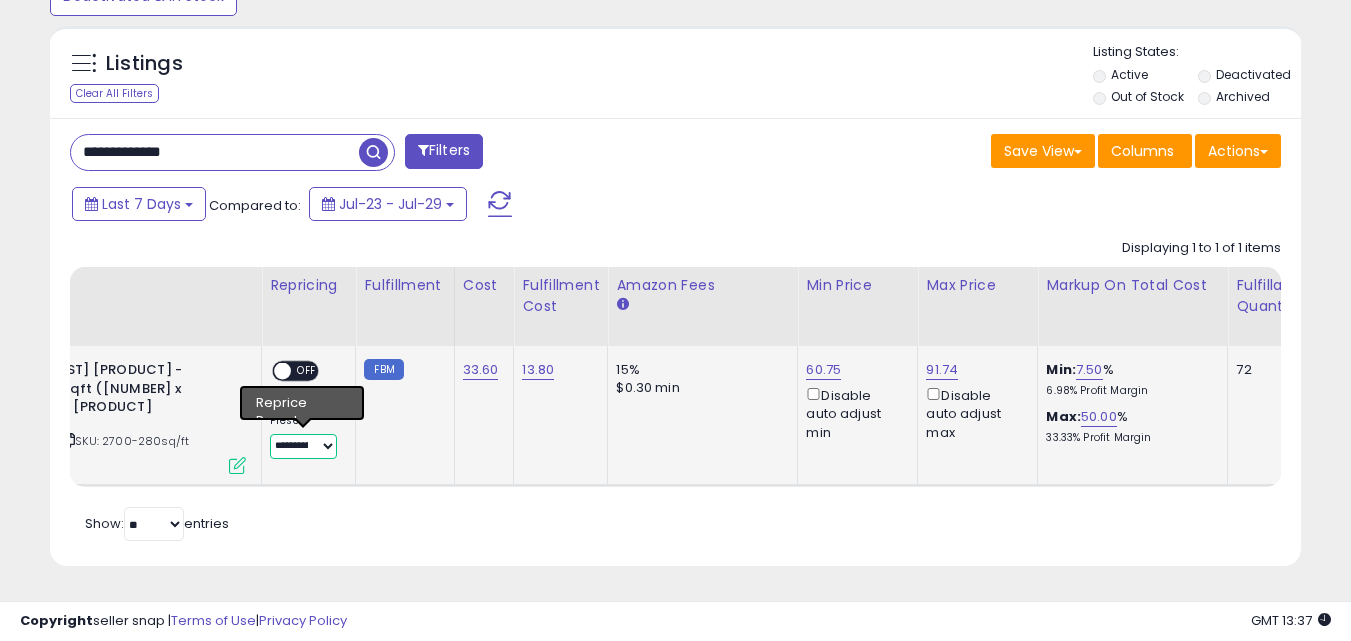 click on "**********" at bounding box center [303, 446] 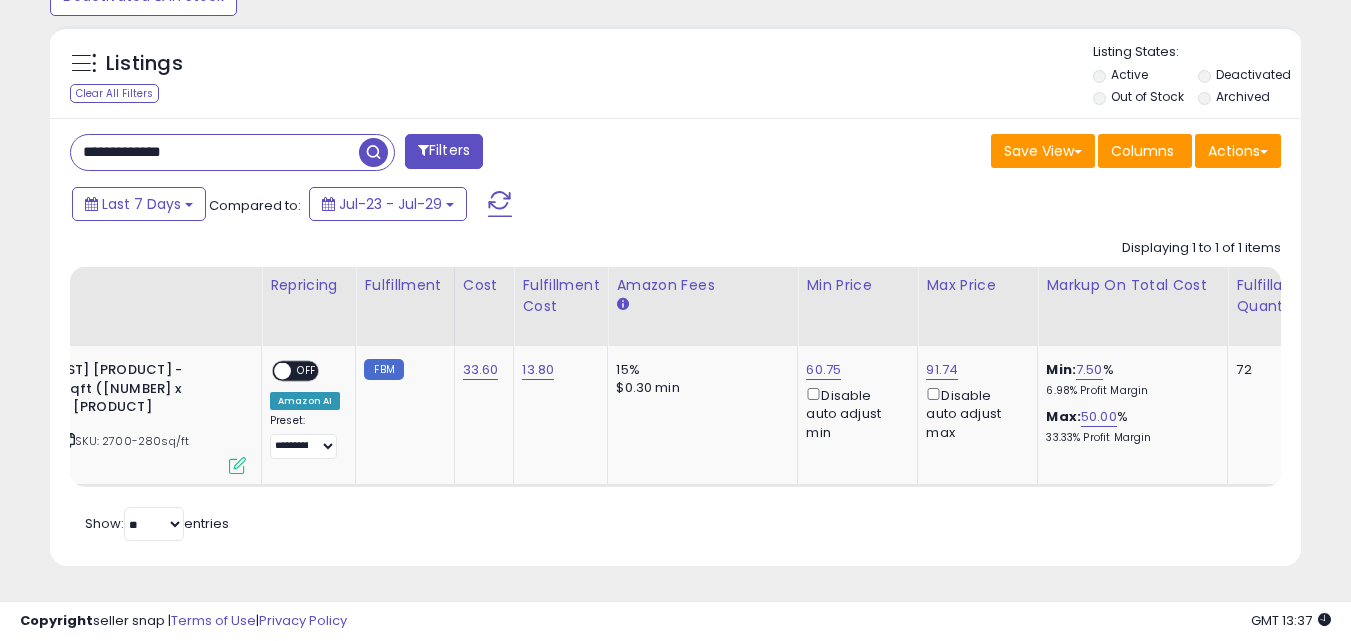 click on "Listings
Clear All Filters
Listing States:" at bounding box center (675, 77) 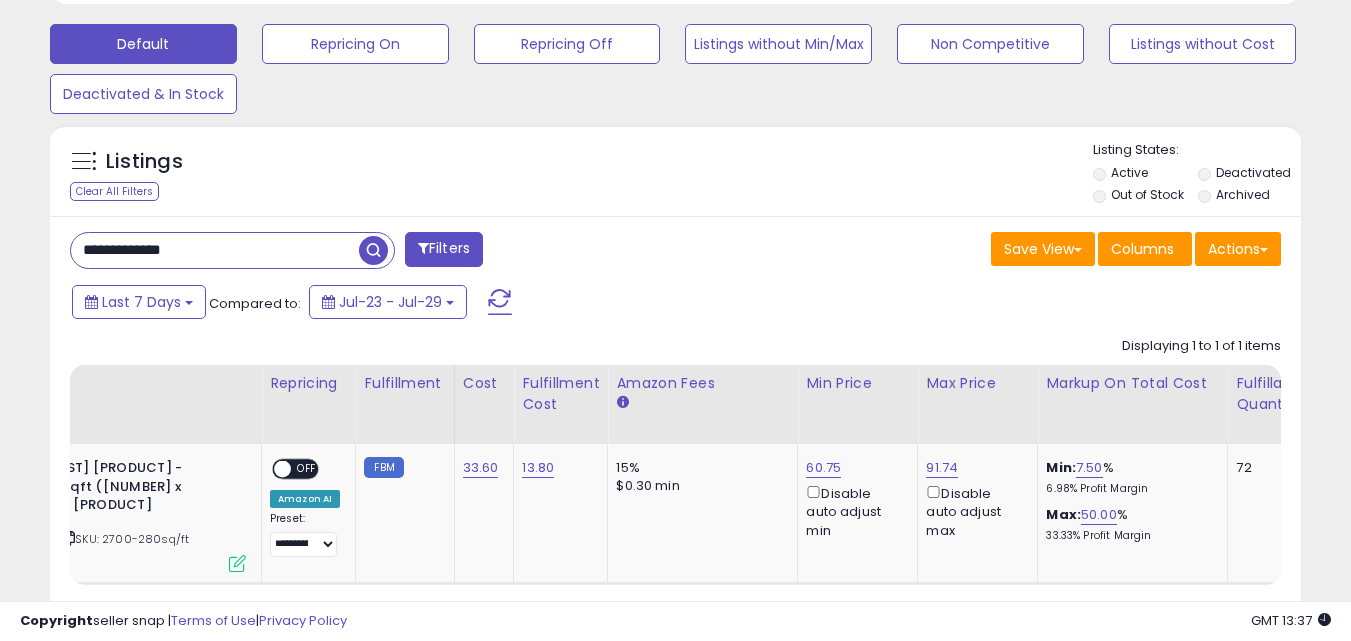 scroll, scrollTop: 719, scrollLeft: 0, axis: vertical 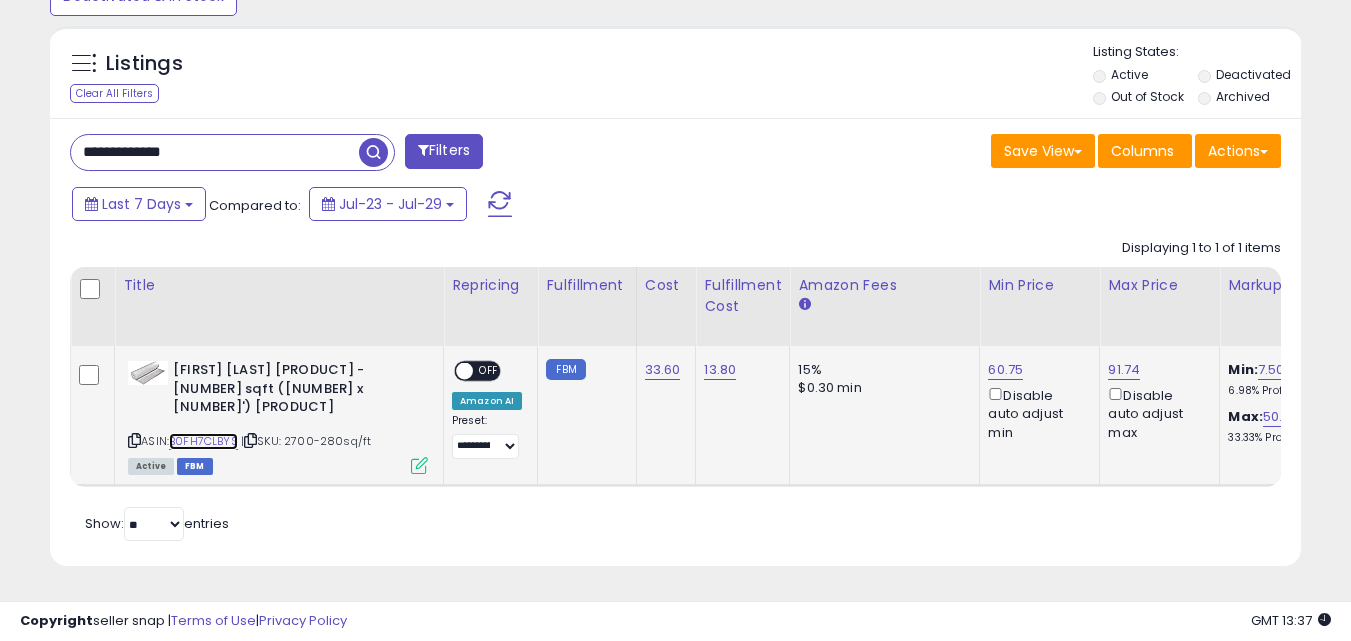 click on "B0FH7CLBYS" at bounding box center (203, 441) 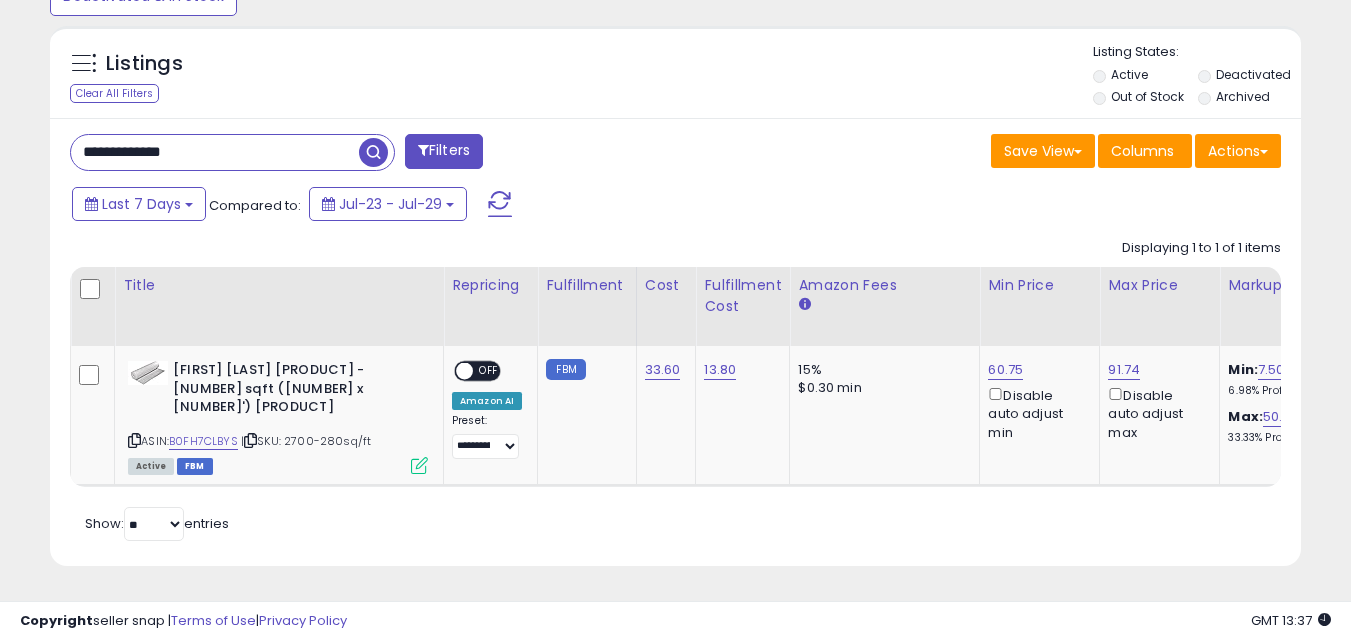 click on "**********" at bounding box center (215, 152) 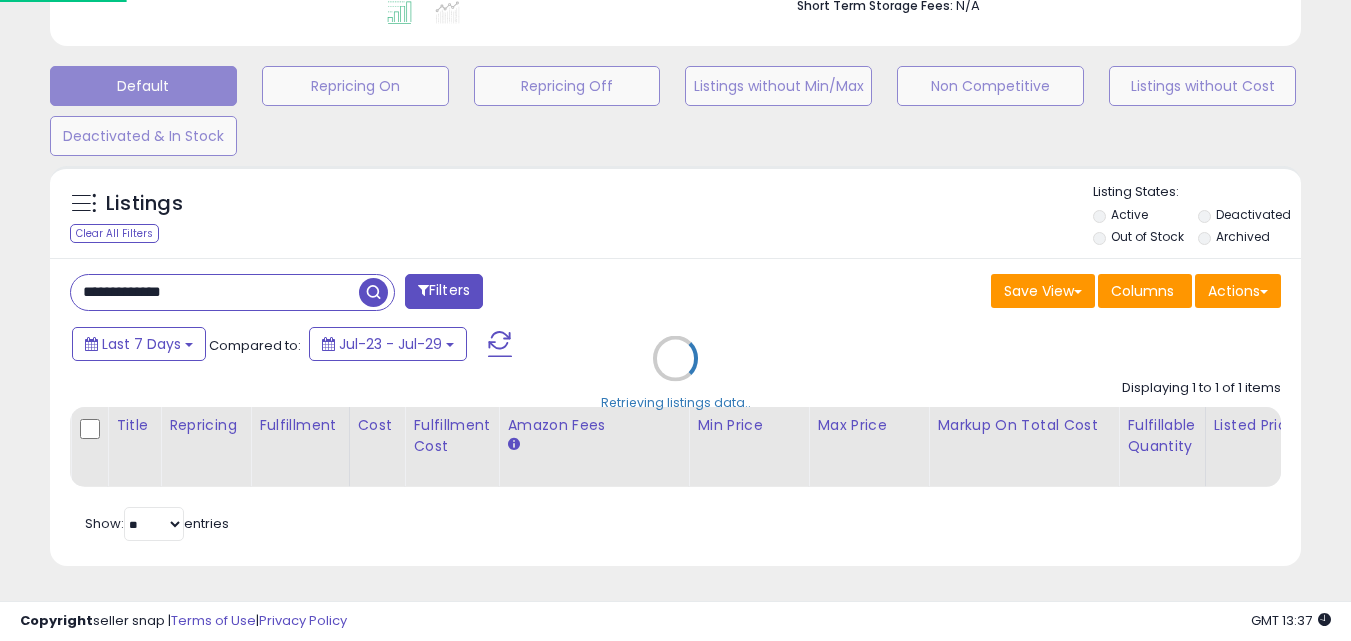 scroll, scrollTop: 999590, scrollLeft: 999267, axis: both 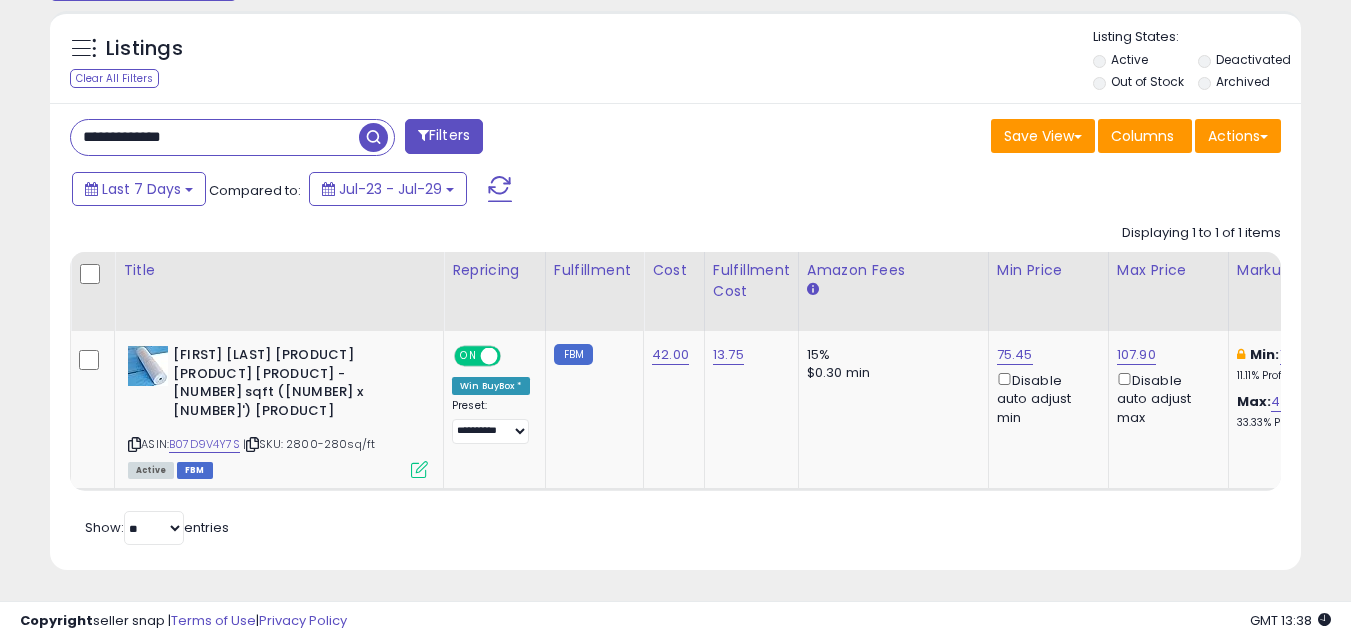 click on "**********" at bounding box center [215, 137] 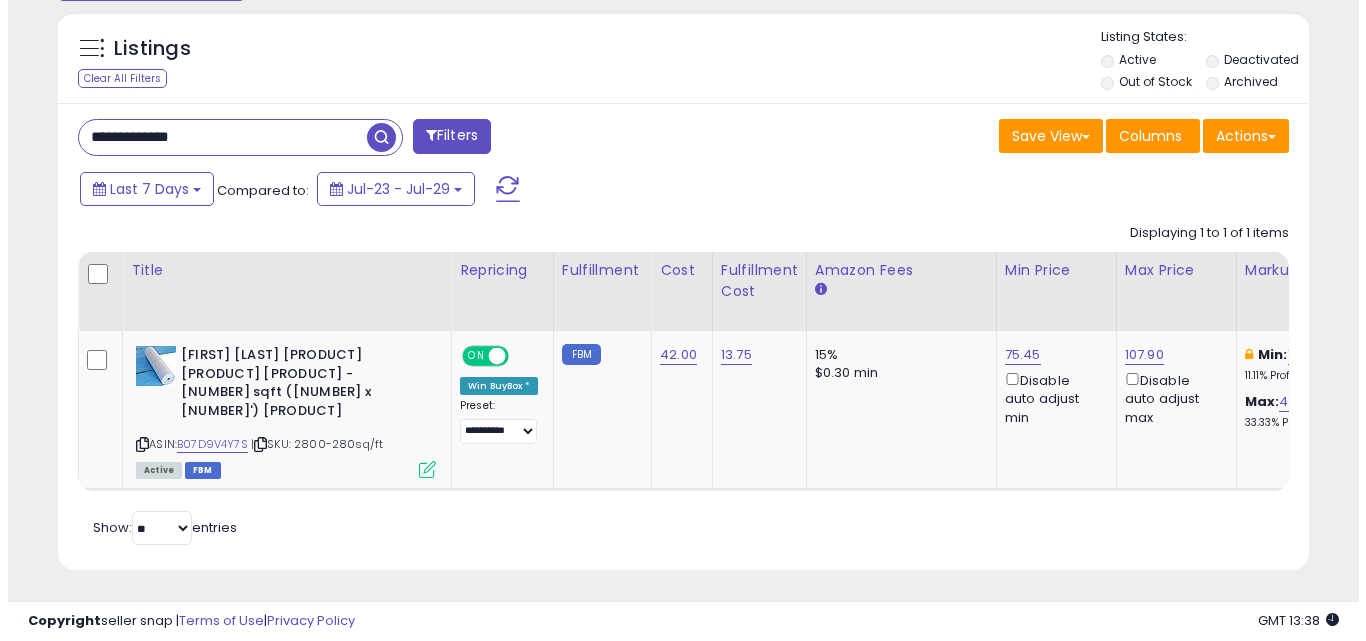 scroll, scrollTop: 579, scrollLeft: 0, axis: vertical 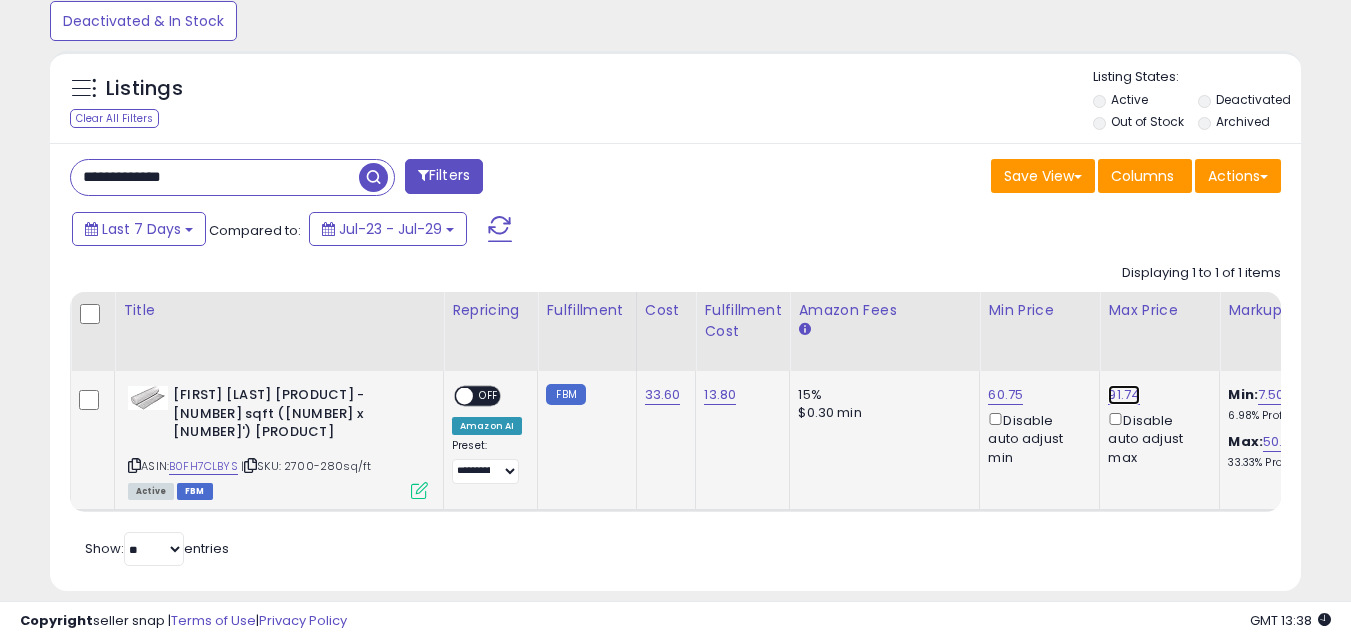 click on "91.74" at bounding box center [1124, 395] 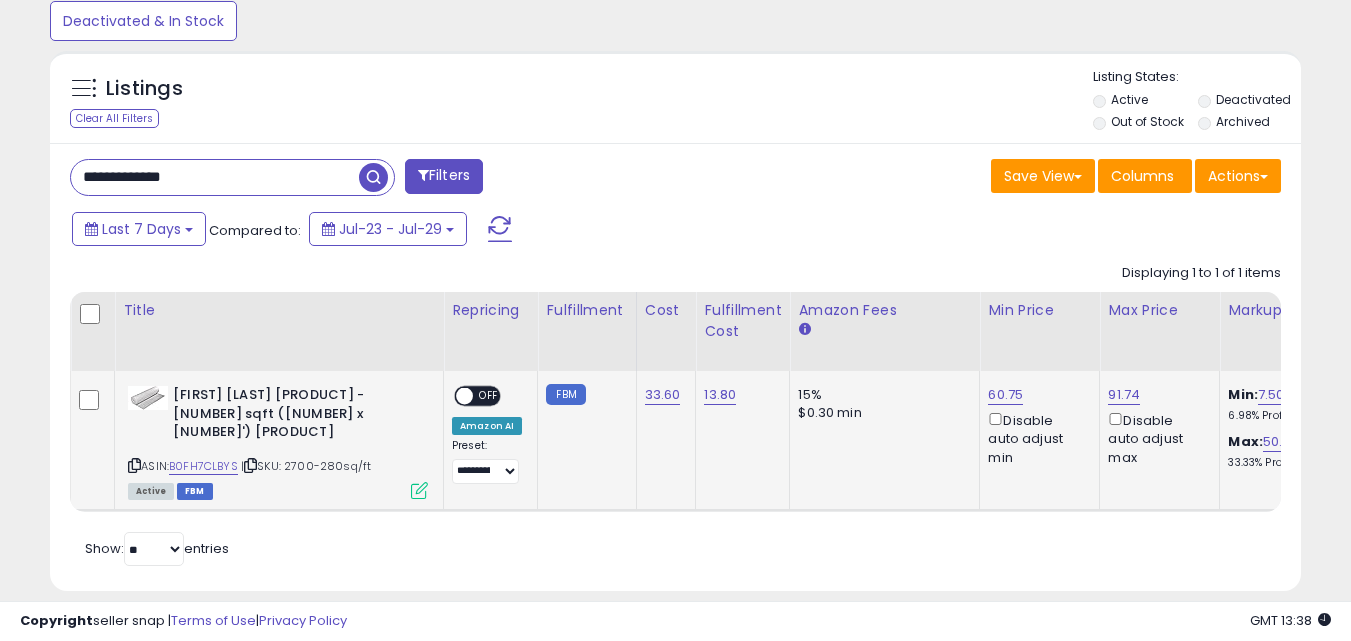 scroll, scrollTop: 0, scrollLeft: 31, axis: horizontal 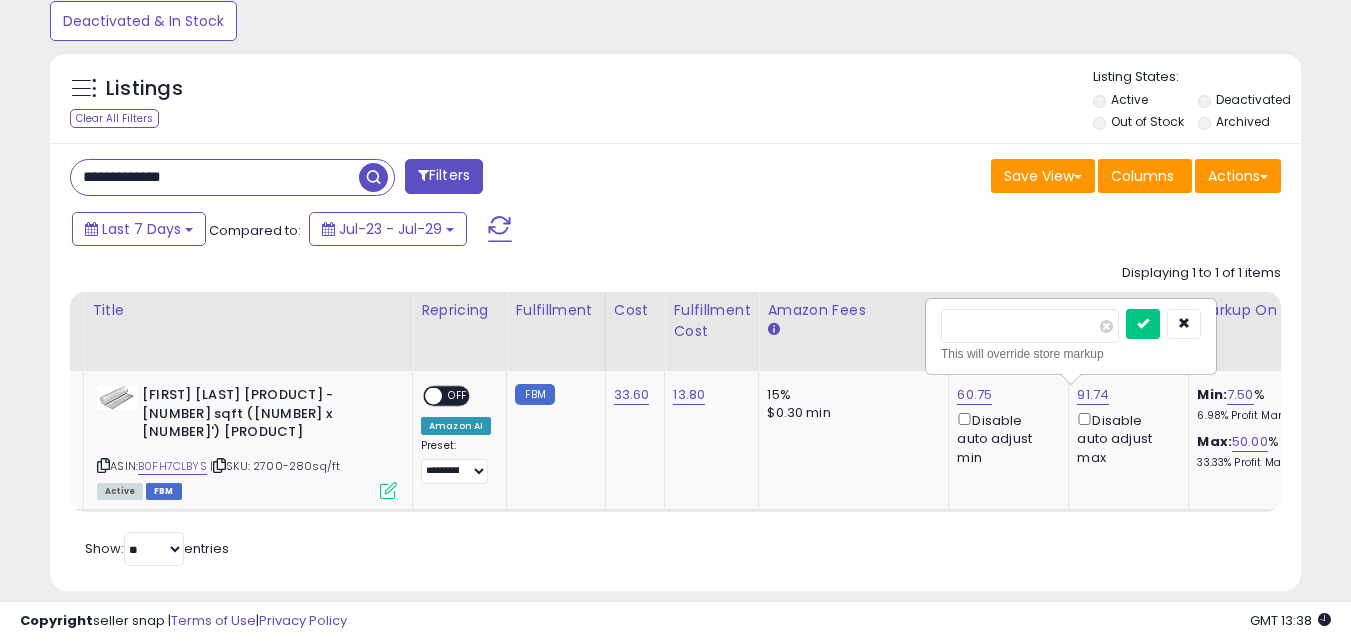 drag, startPoint x: 997, startPoint y: 326, endPoint x: 920, endPoint y: 326, distance: 77 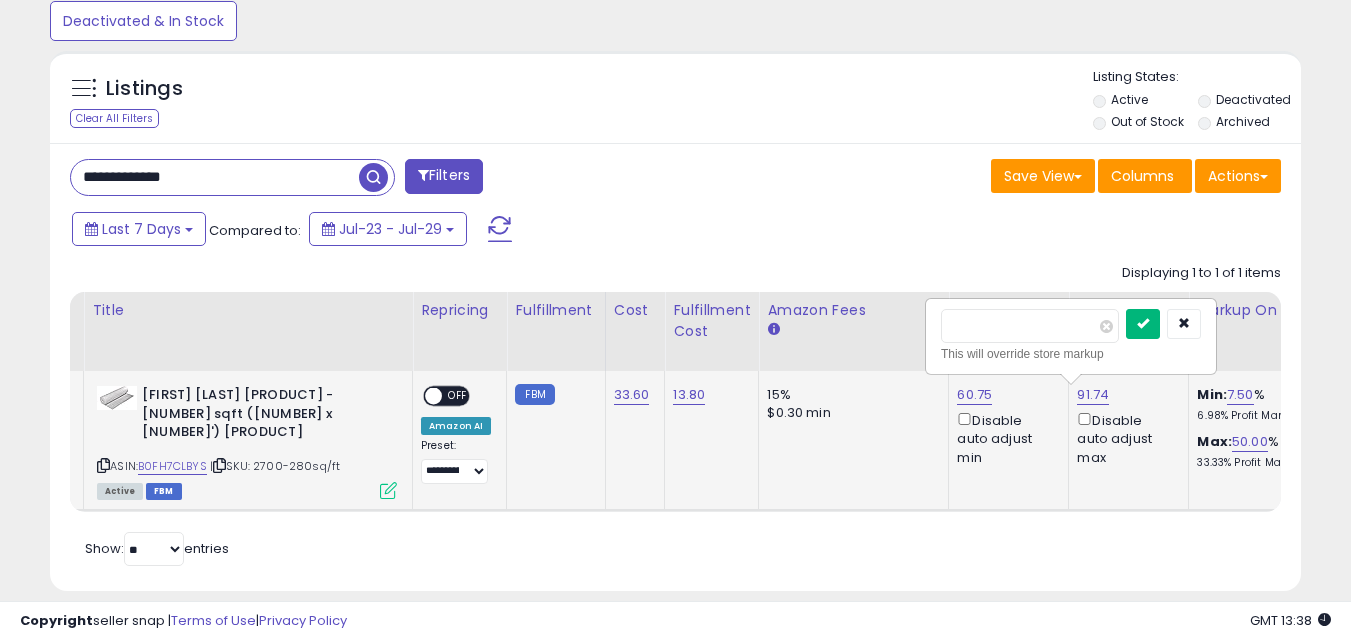 type on "**" 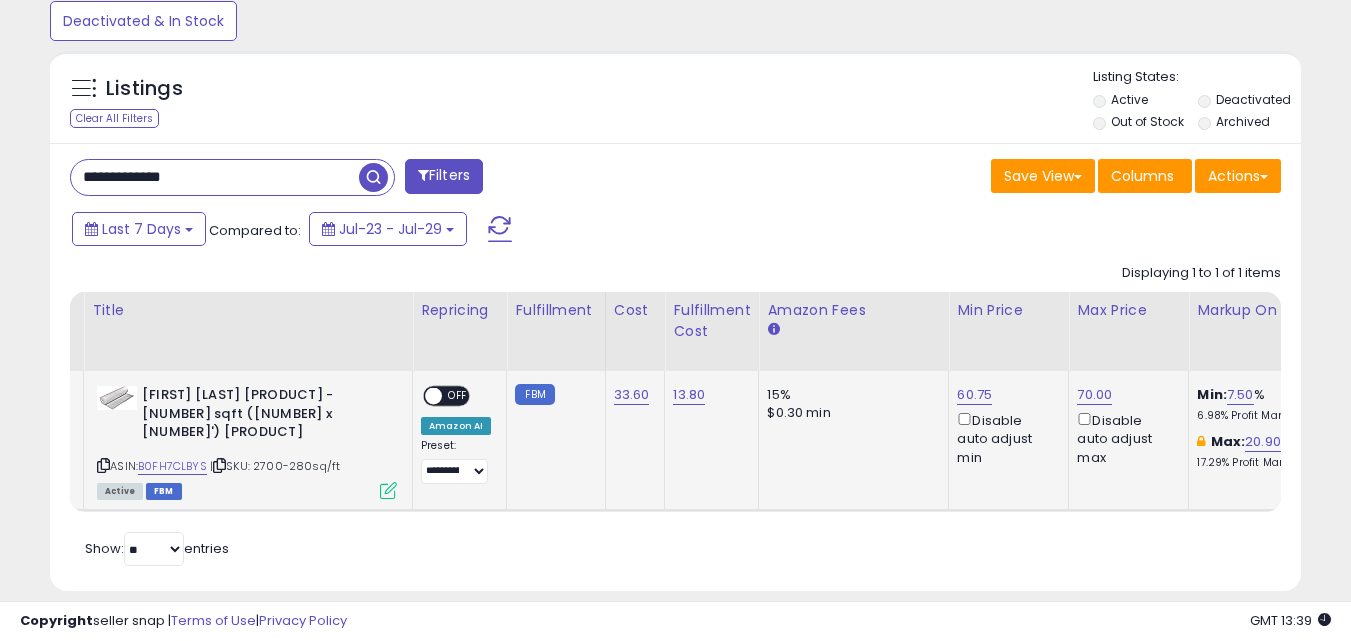 click on "Last 7 Days
Compared to:
Jul-23 - Jul-29" at bounding box center [521, 231] 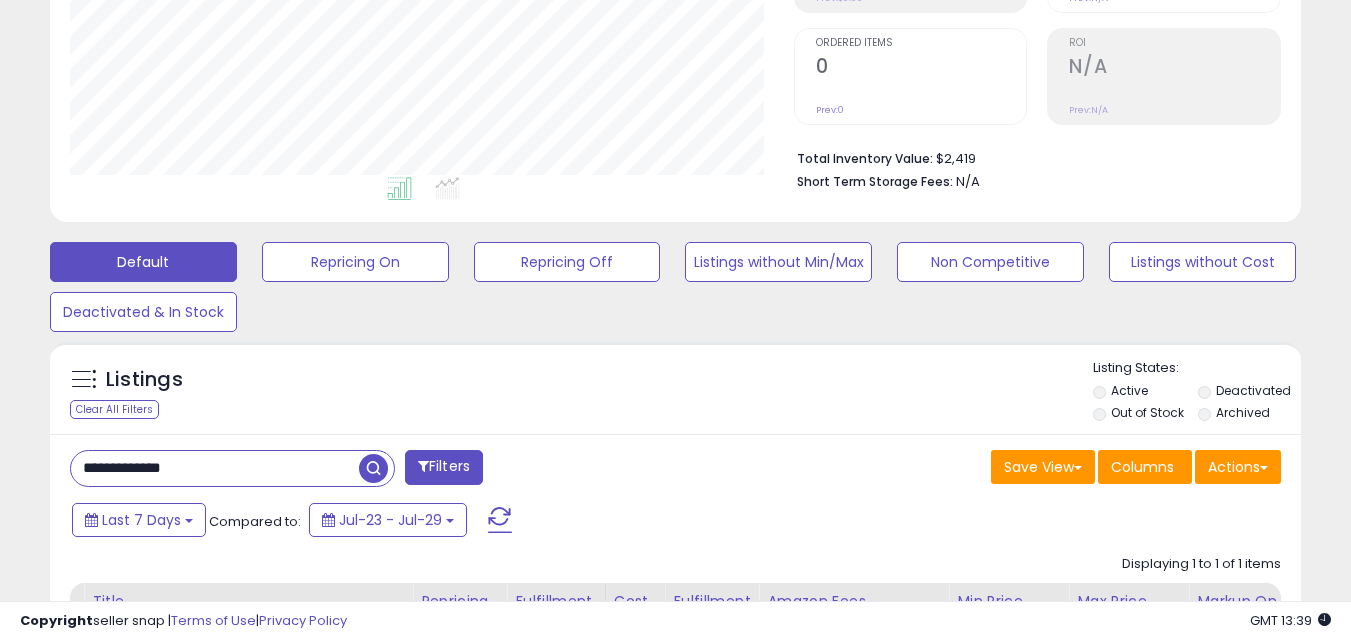 scroll, scrollTop: 400, scrollLeft: 0, axis: vertical 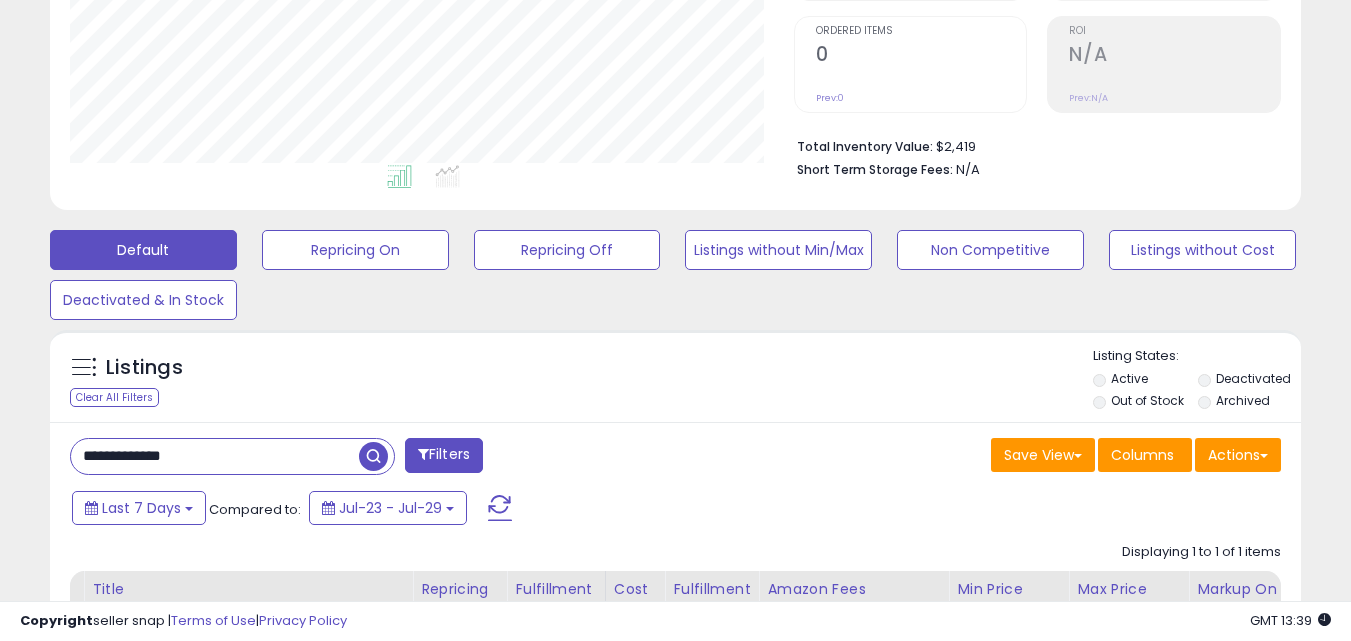 click on "**********" at bounding box center (215, 456) 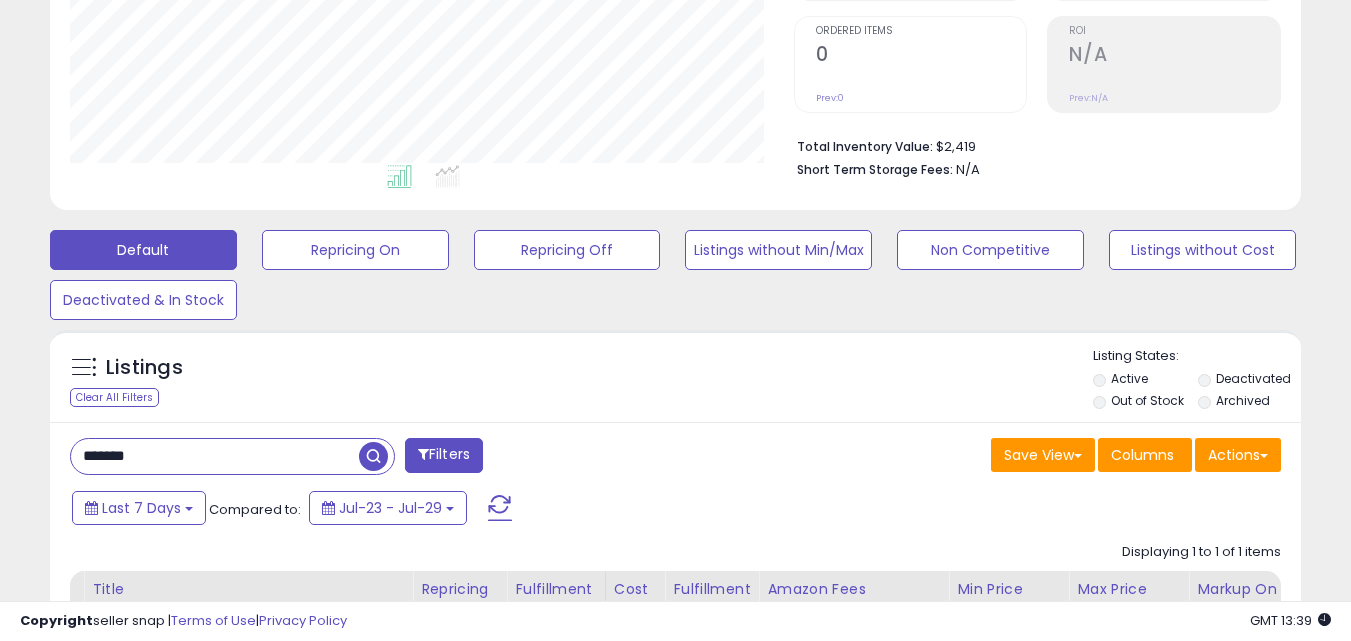 type on "*******" 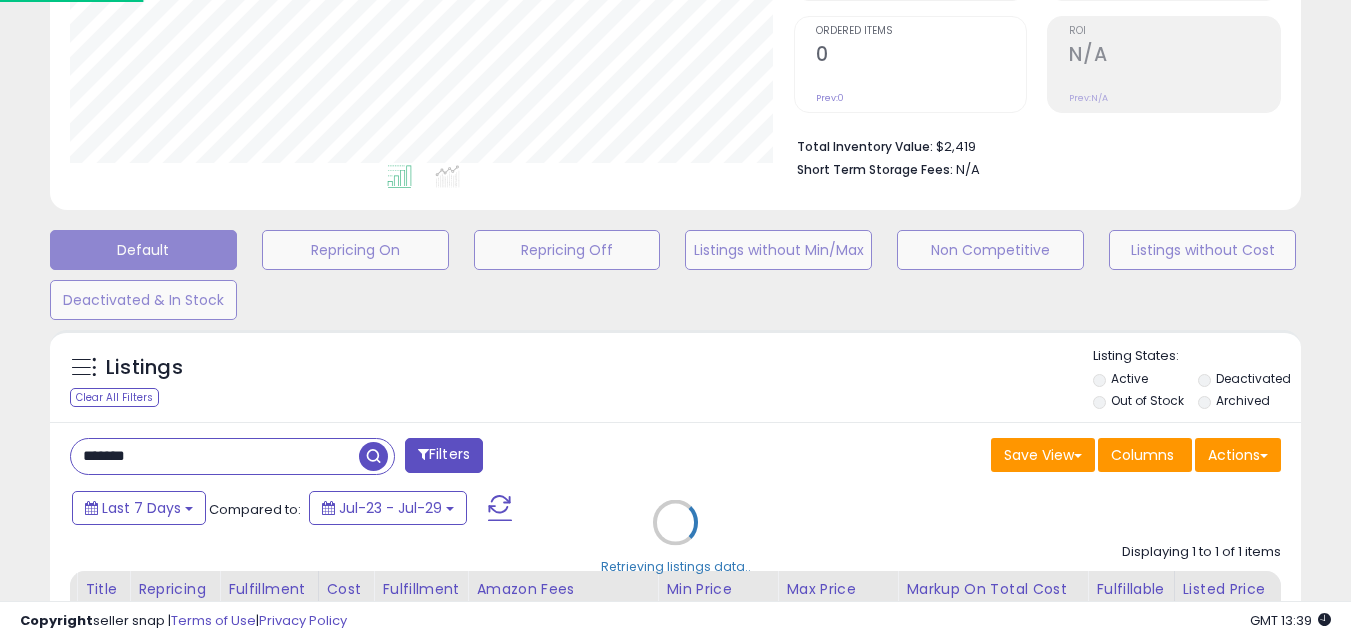 scroll, scrollTop: 999590, scrollLeft: 999267, axis: both 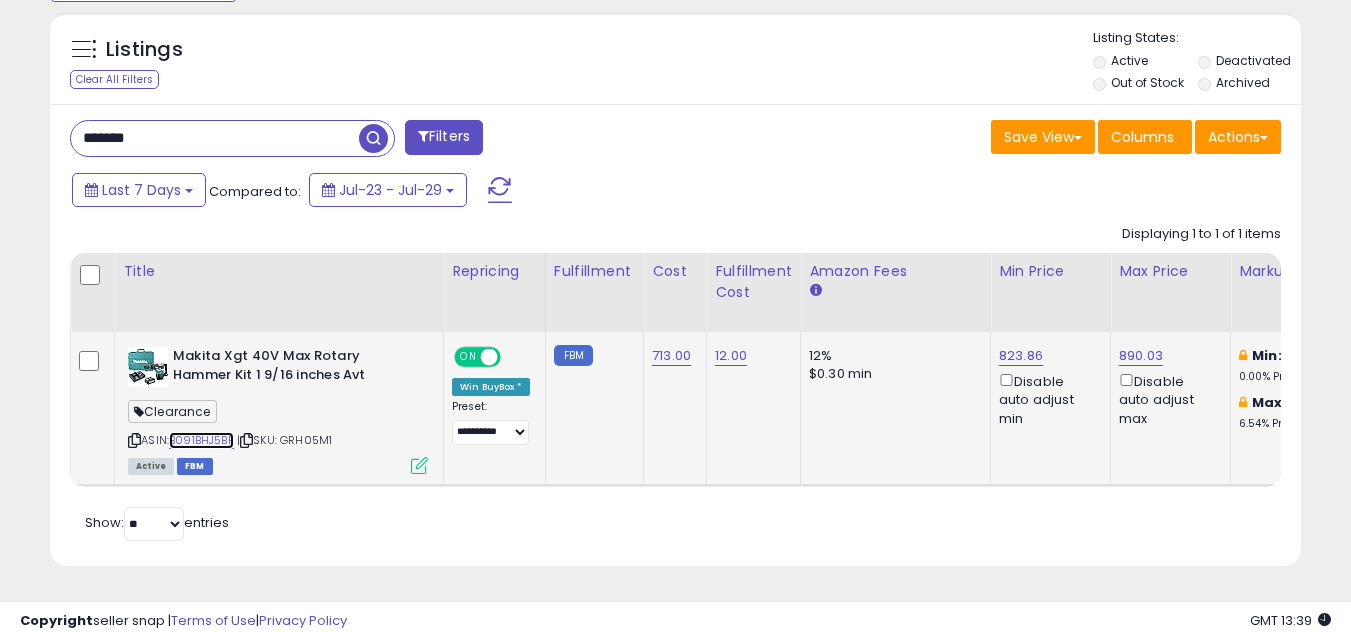 click on "B091BHJ5BP" at bounding box center (201, 440) 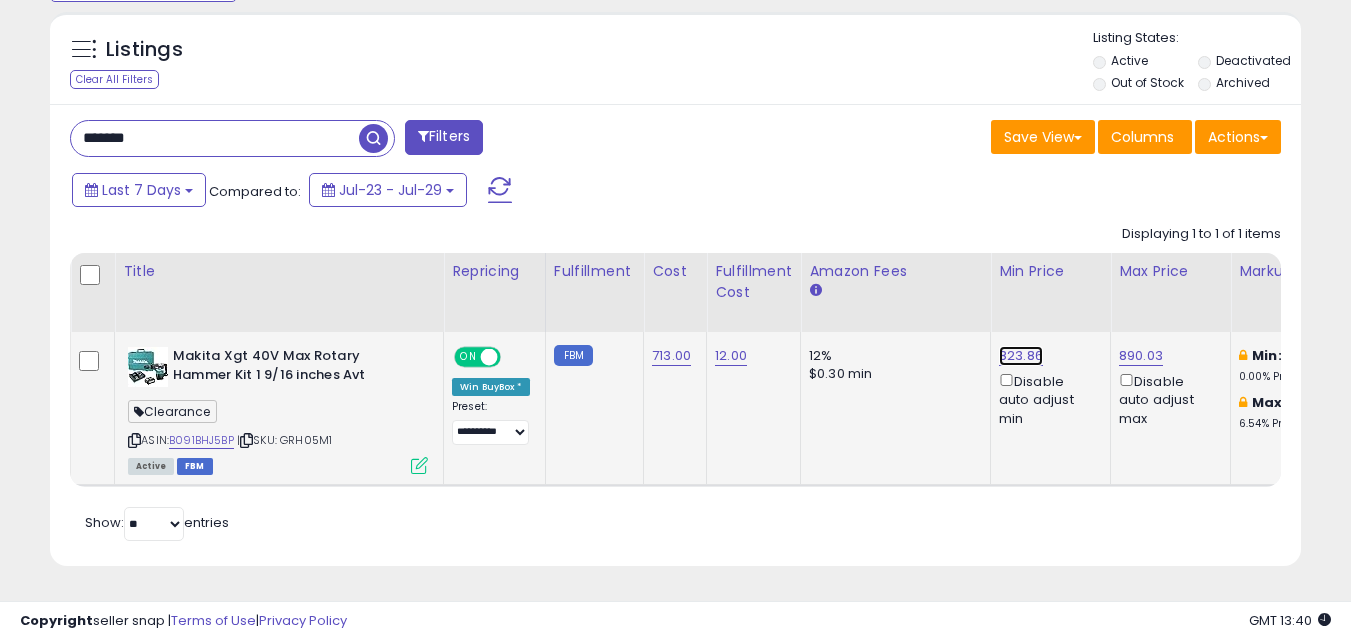 click on "823.86" at bounding box center (1021, 356) 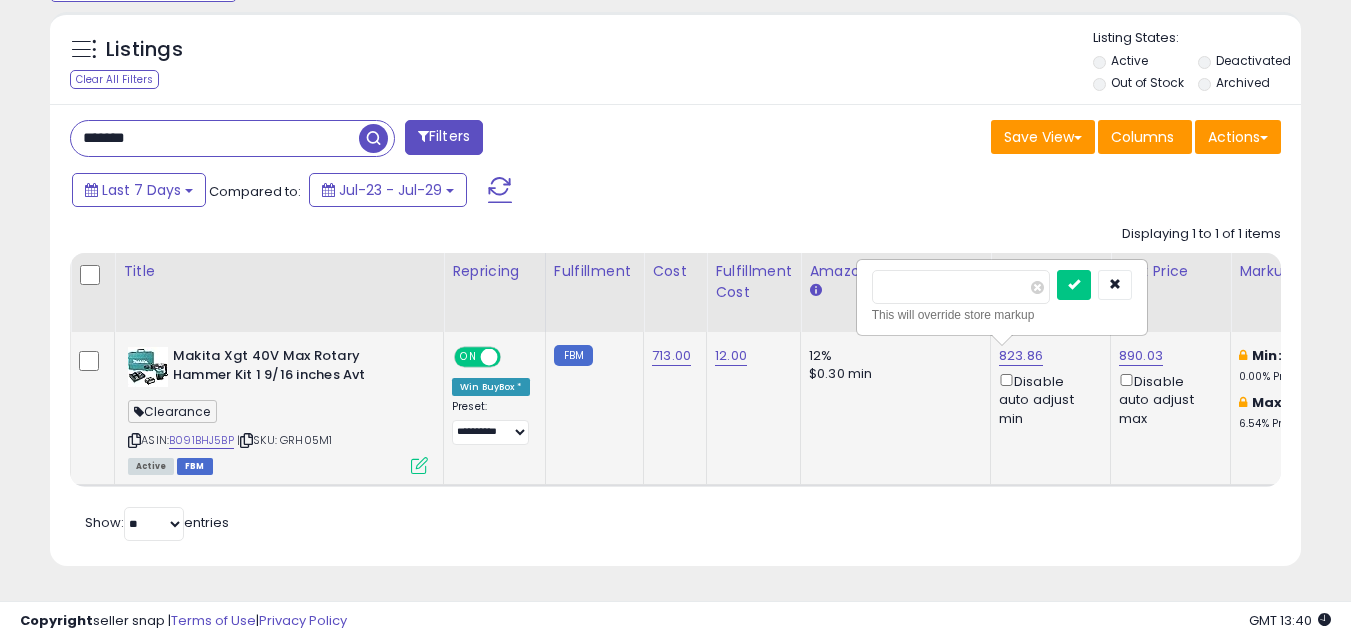 click on "******" at bounding box center (961, 287) 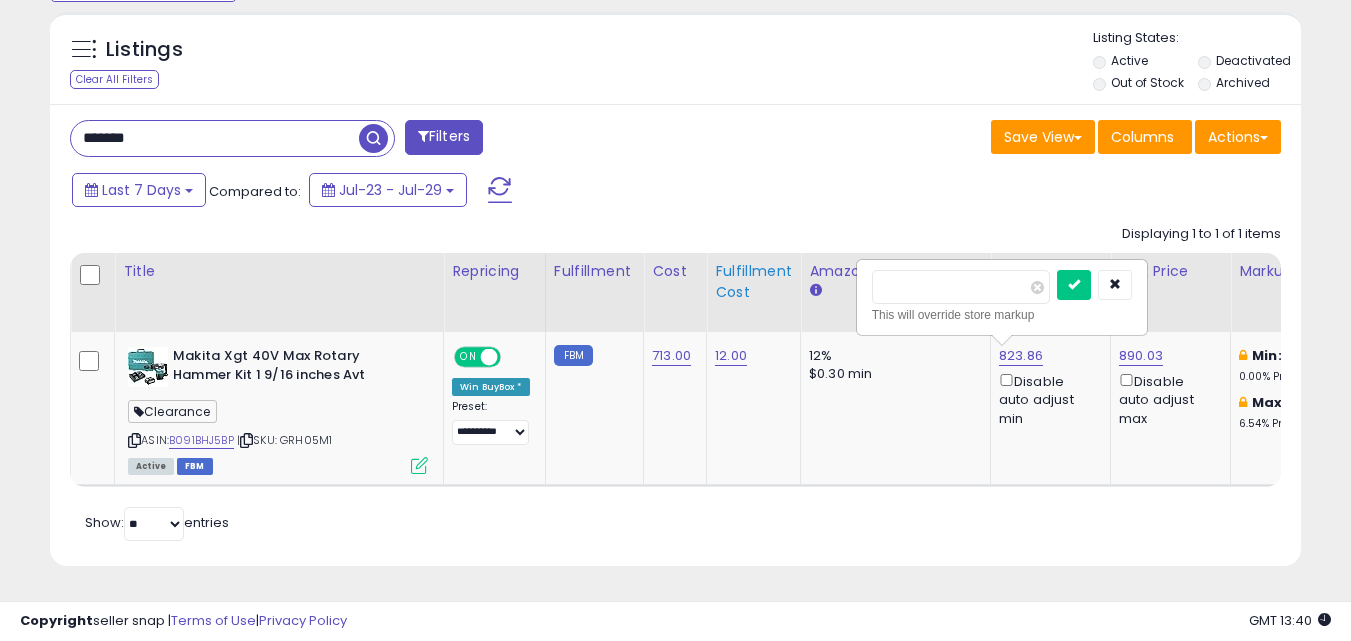 drag, startPoint x: 966, startPoint y: 275, endPoint x: 712, endPoint y: 275, distance: 254 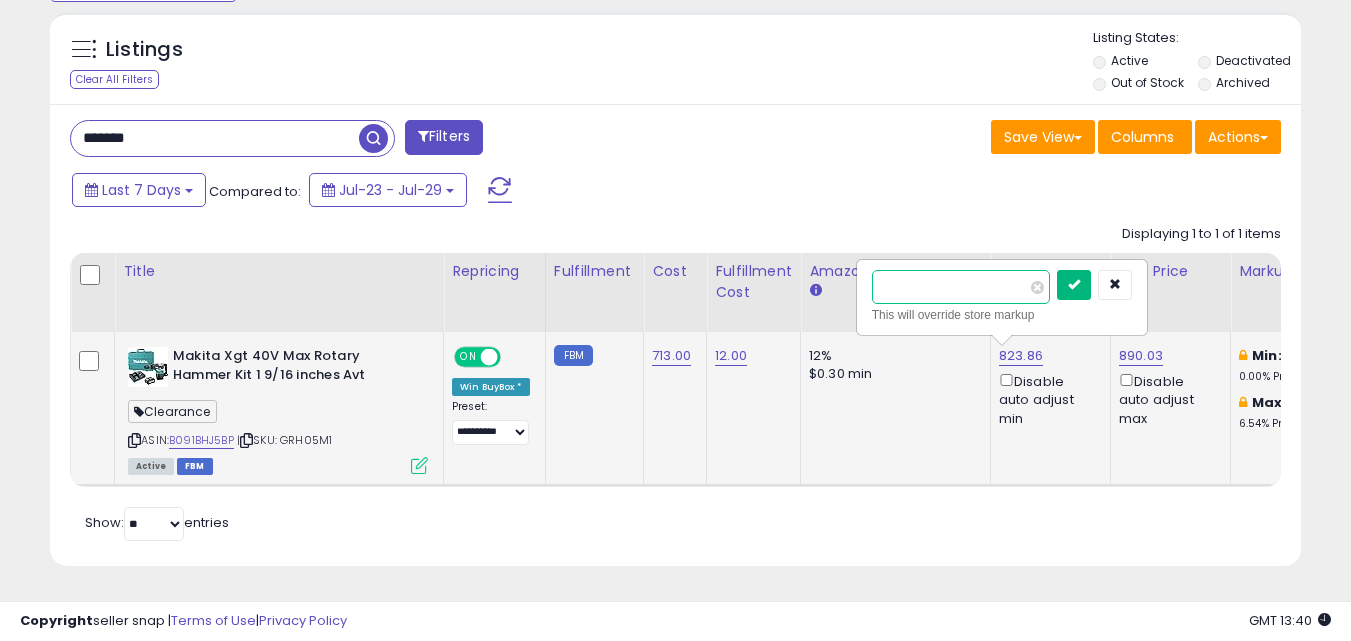 type on "***" 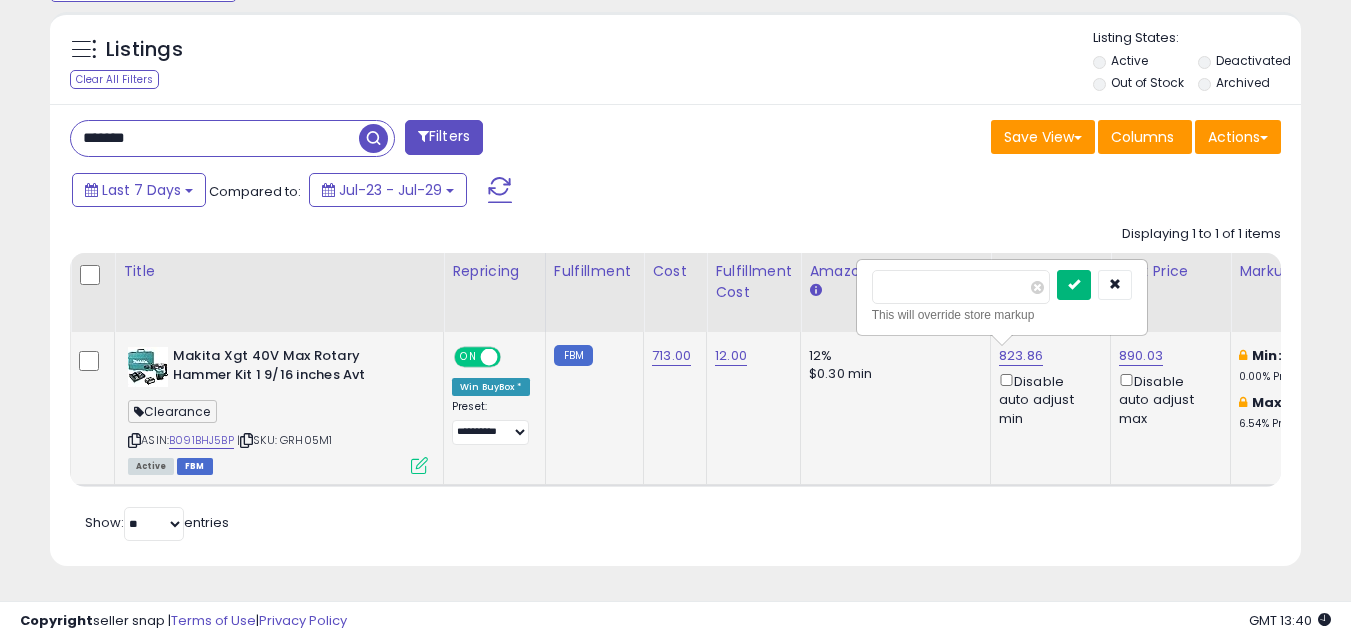 click at bounding box center (1074, 284) 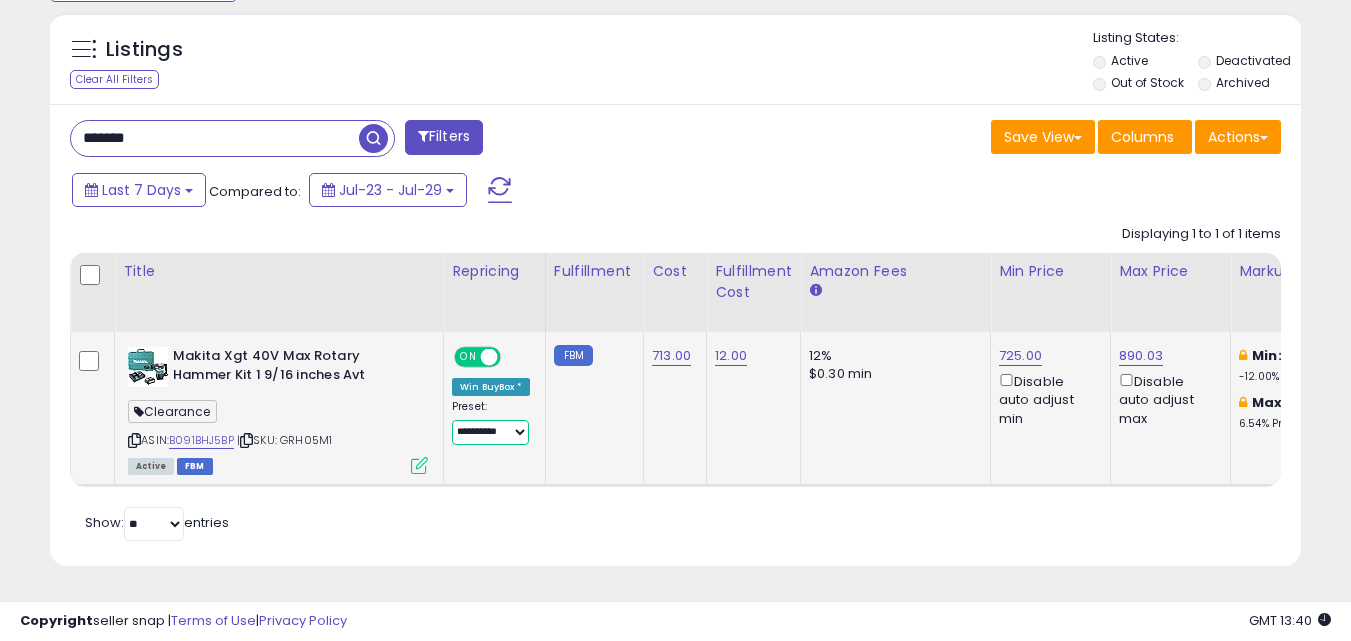 click on "**********" at bounding box center [490, 432] 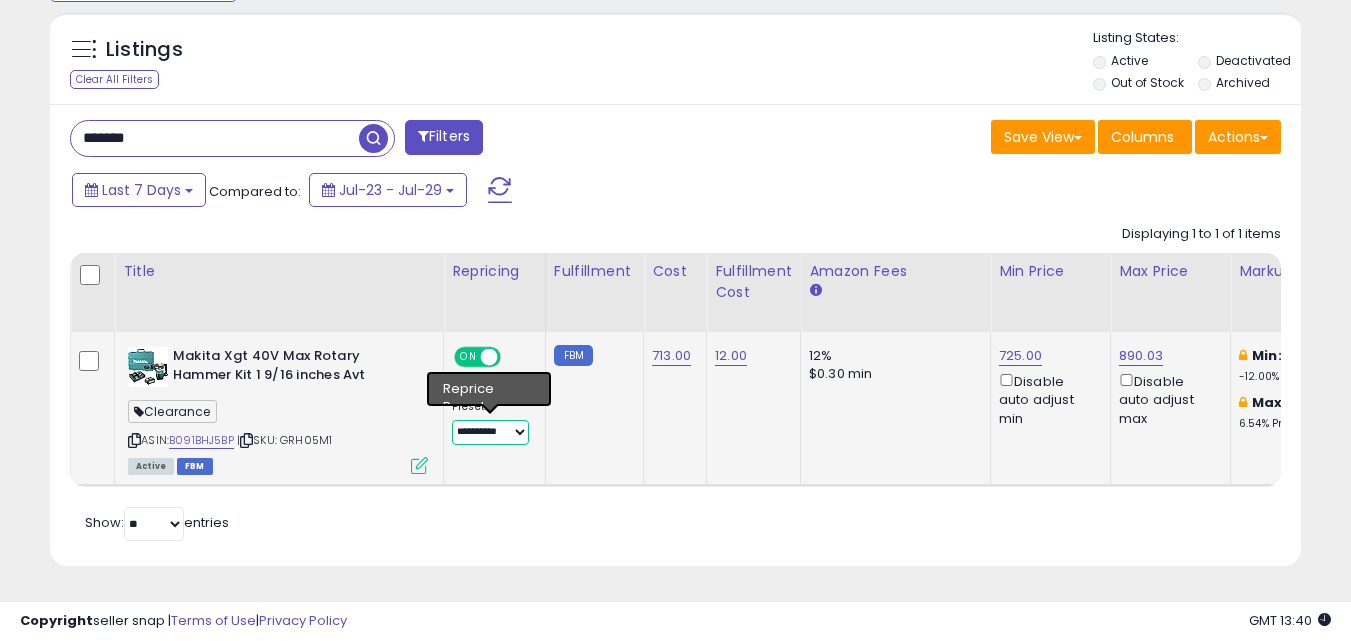 click on "**********" at bounding box center [490, 432] 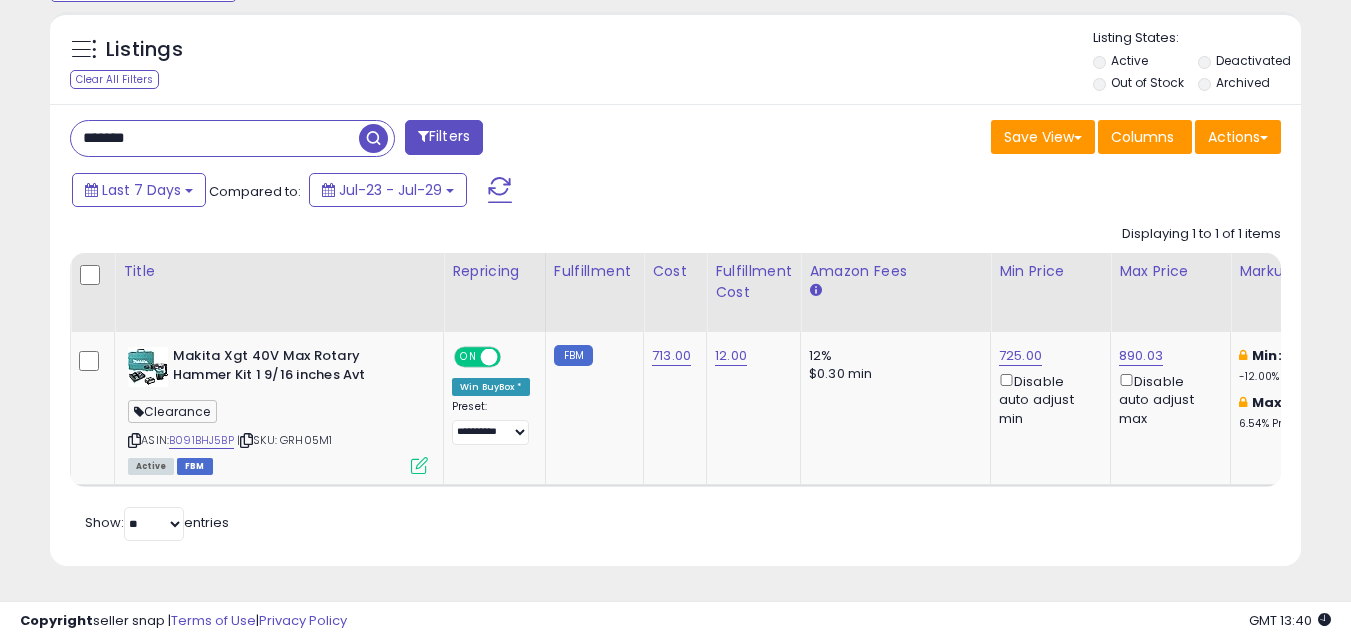 click on "Last 7 Days
Compared to:
Jul-23 - Jul-29" at bounding box center [521, 192] 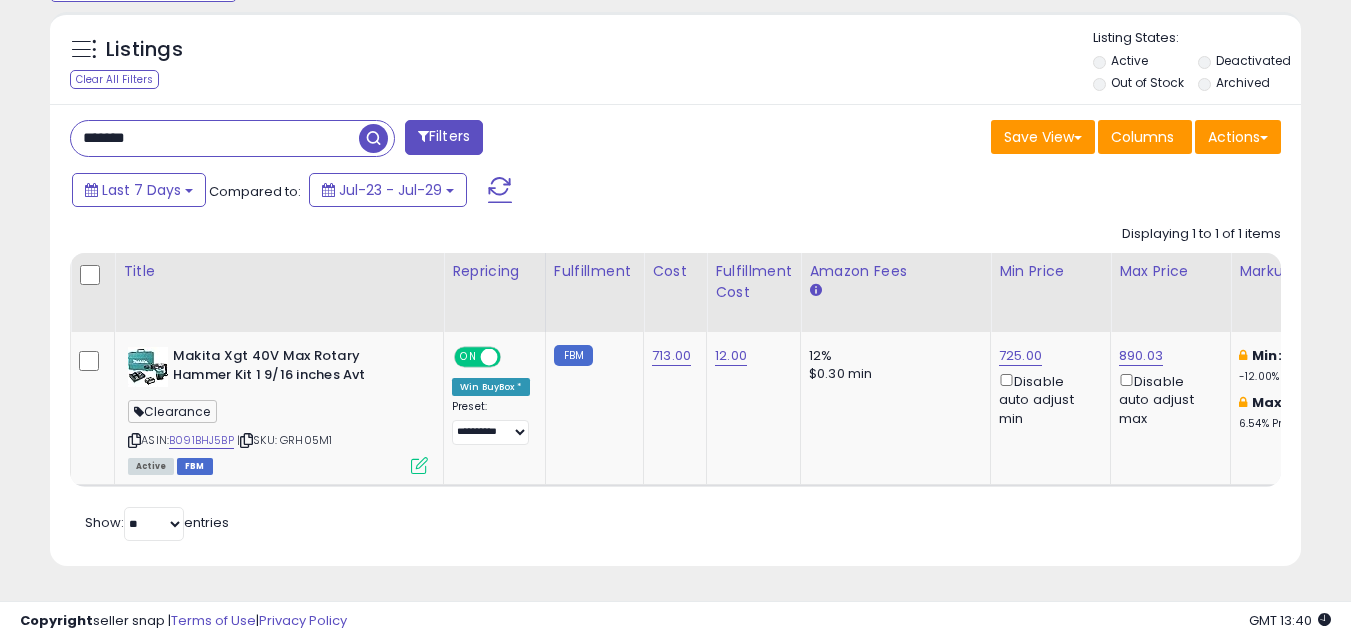 click on "Last 7 Days
Compared to:
Jul-23 - Jul-29" at bounding box center (521, 192) 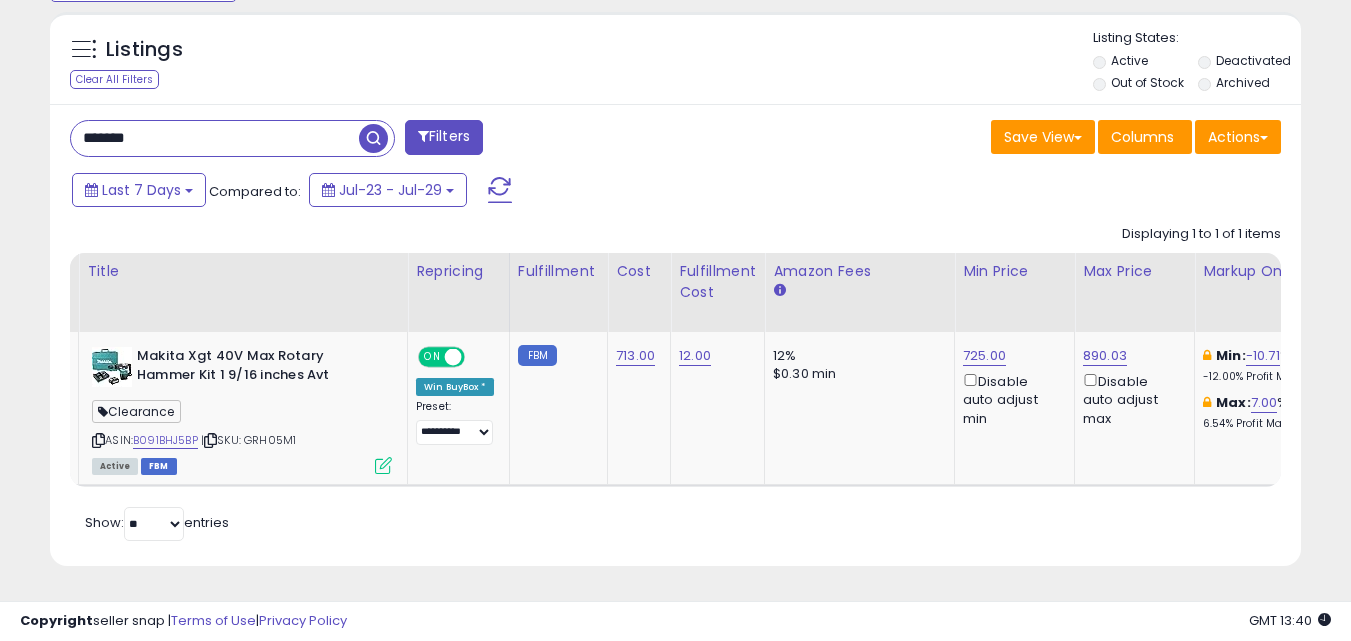 scroll, scrollTop: 0, scrollLeft: 125, axis: horizontal 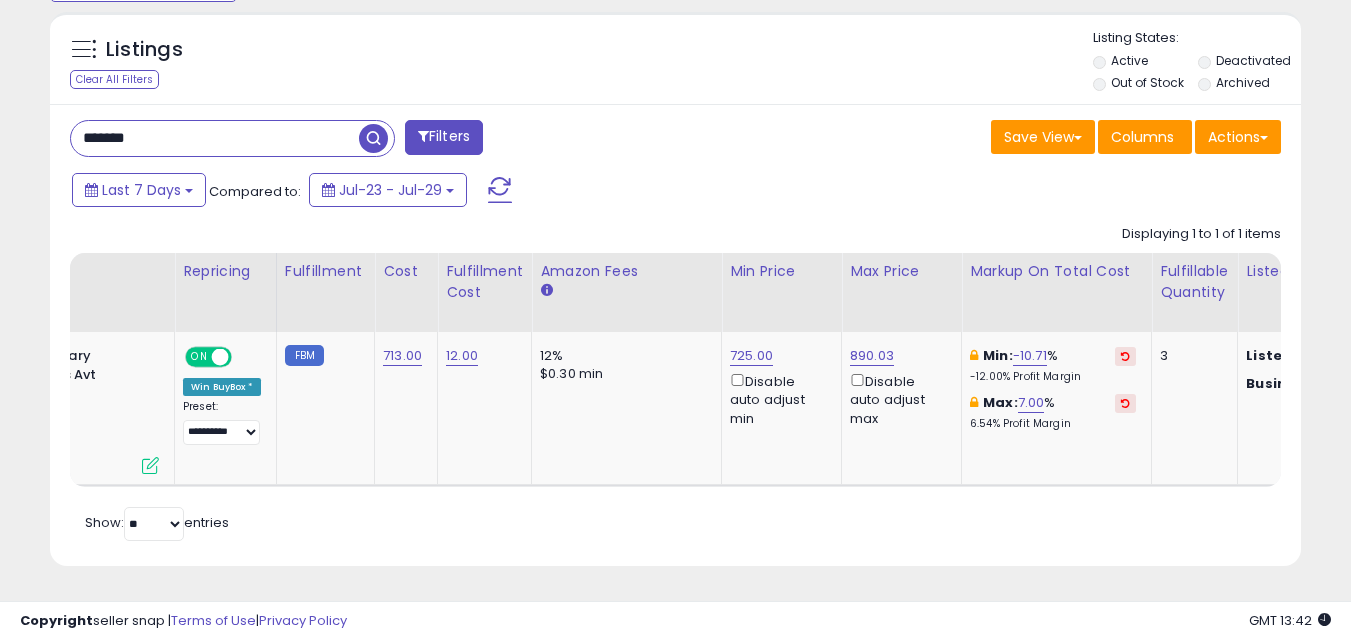 click on "*******" at bounding box center (215, 138) 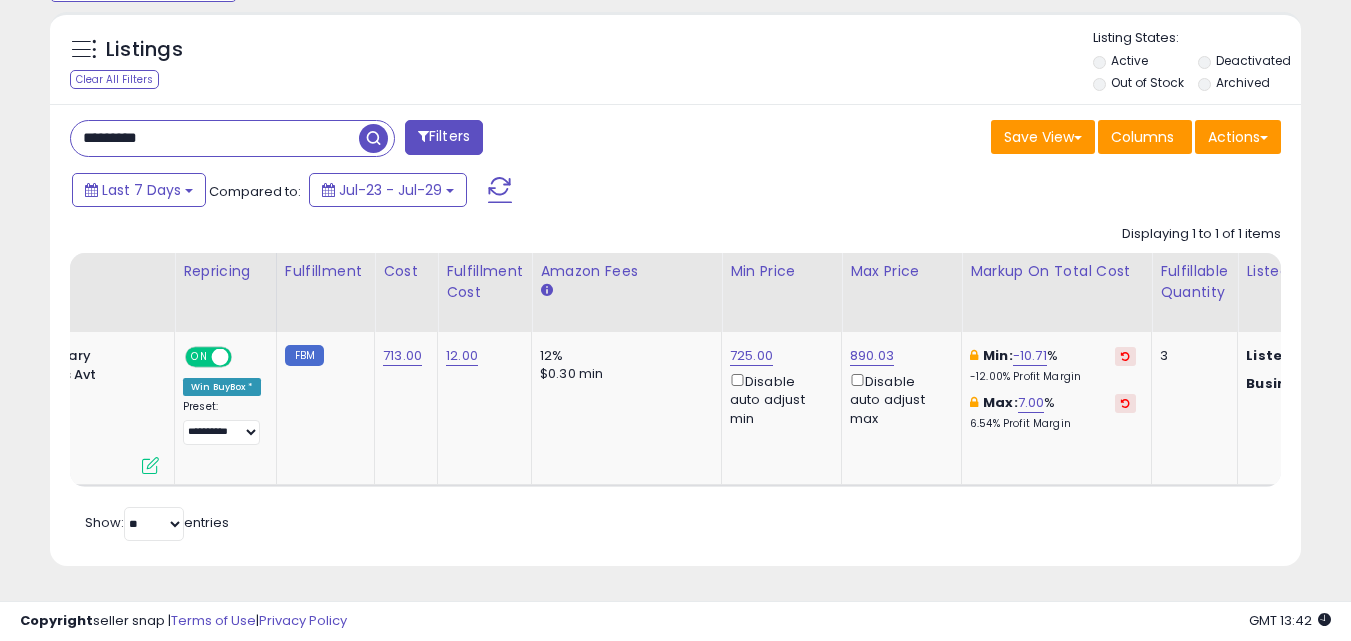 type on "*********" 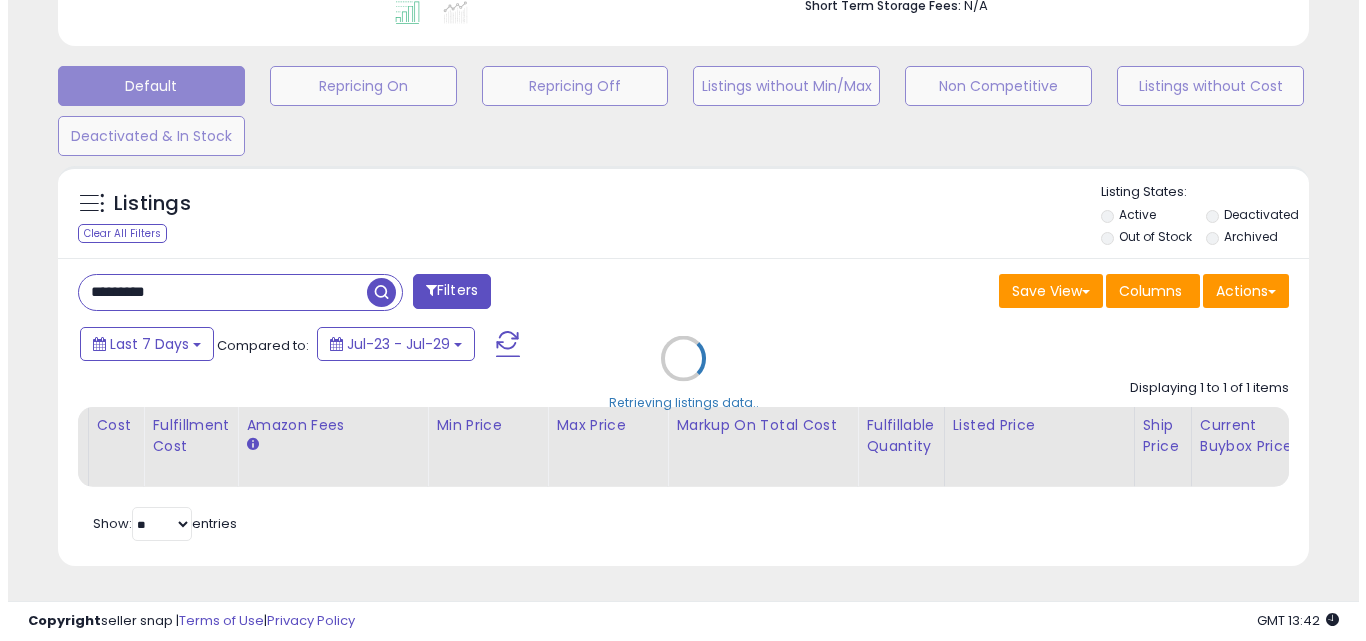 scroll, scrollTop: 579, scrollLeft: 0, axis: vertical 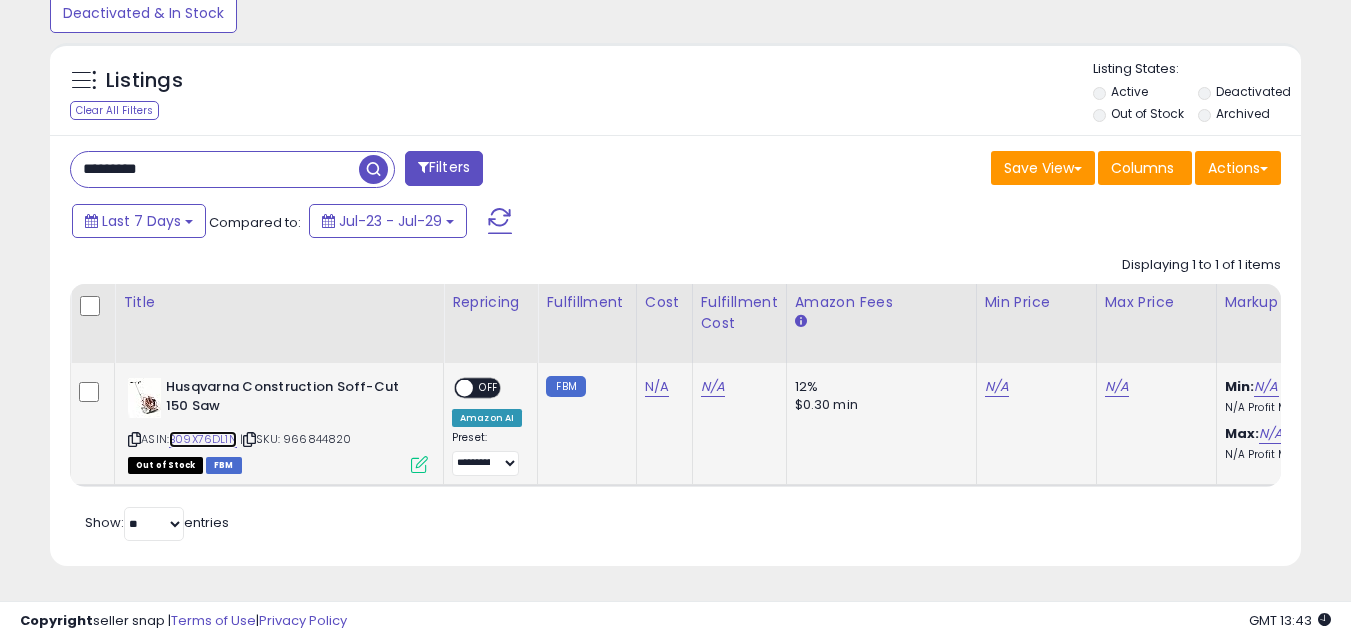 click on "B09X76DL1N" at bounding box center [203, 439] 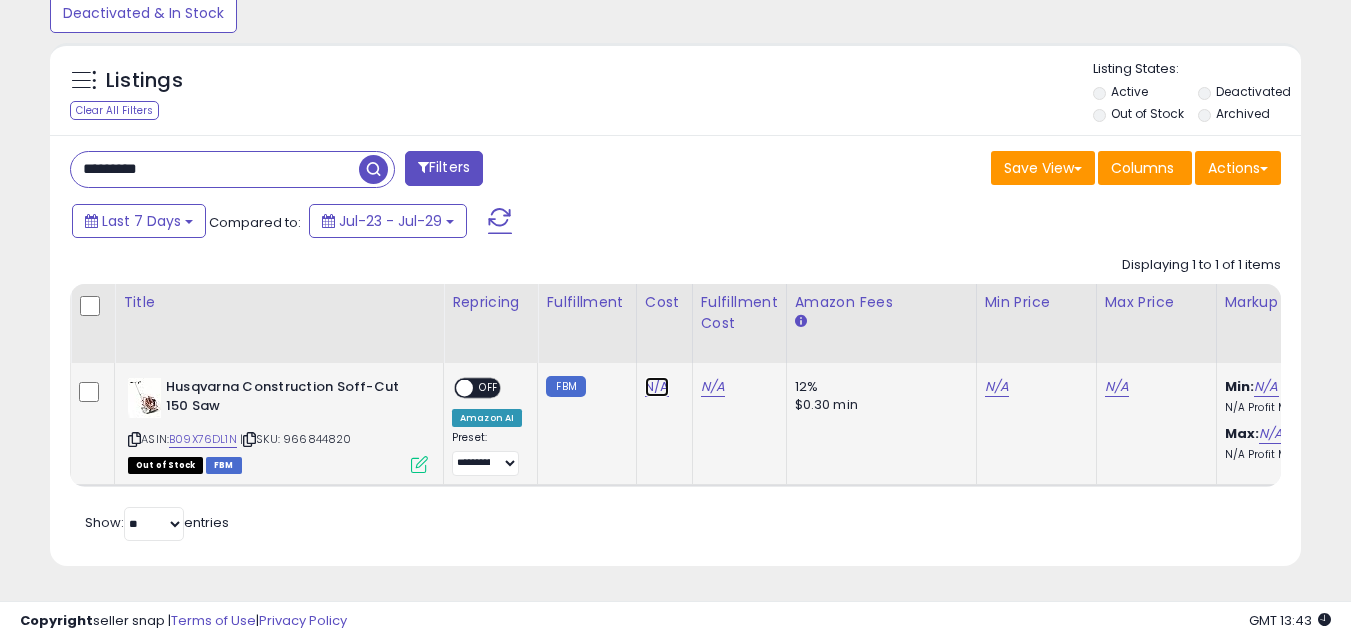 click on "N/A" at bounding box center (657, 387) 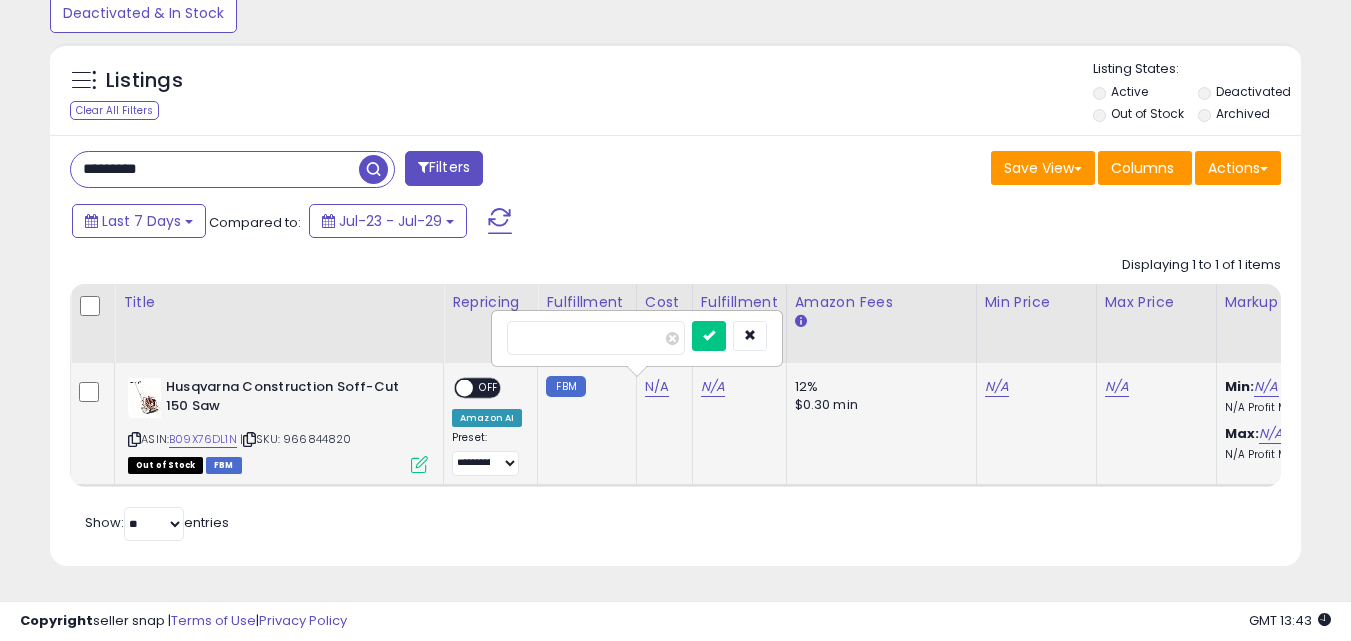 click at bounding box center [596, 338] 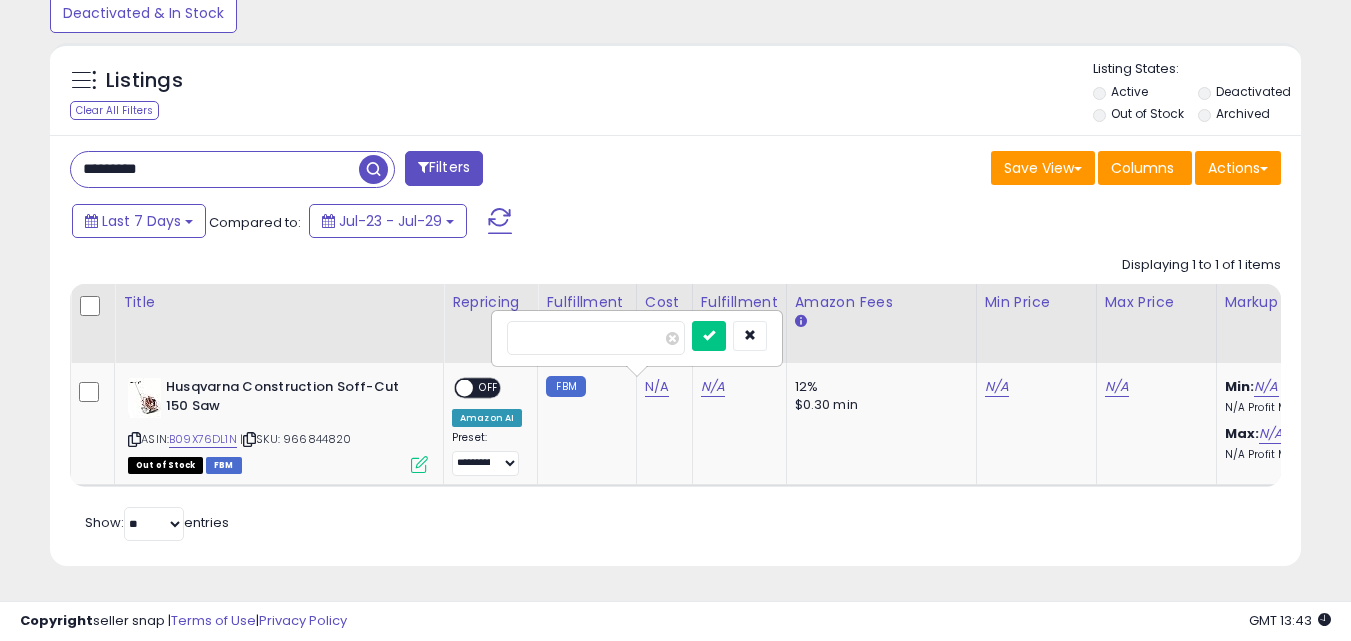 type on "*******" 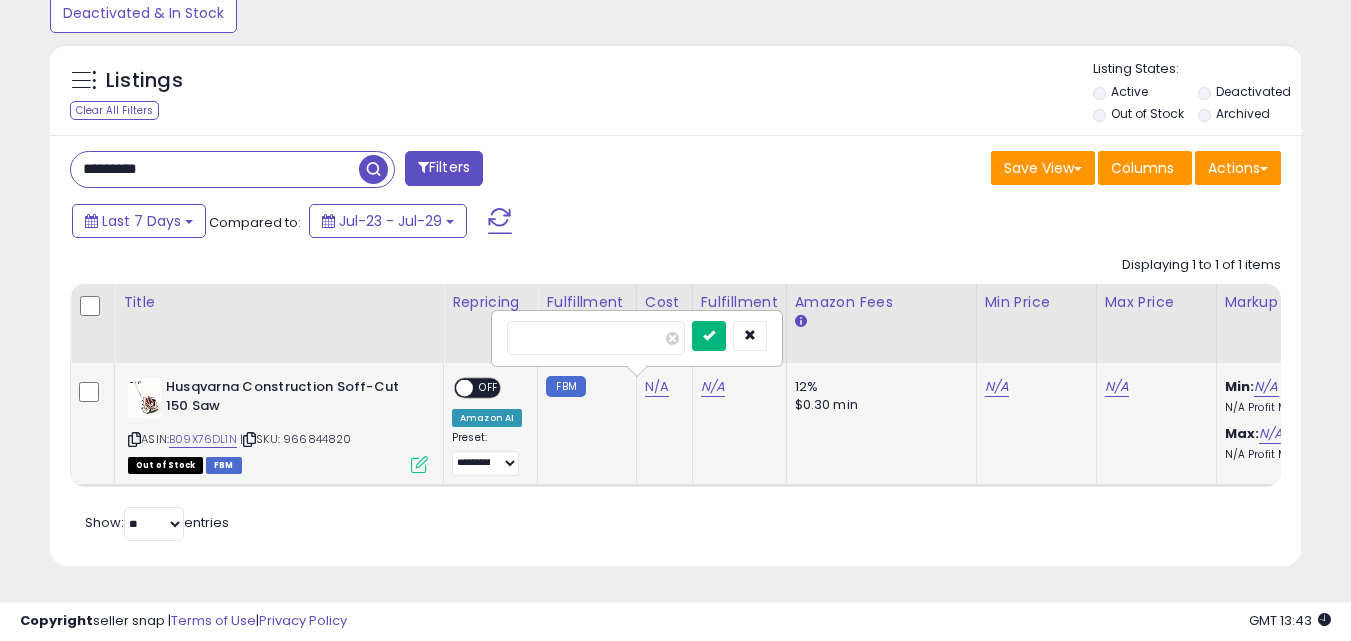 click at bounding box center (709, 336) 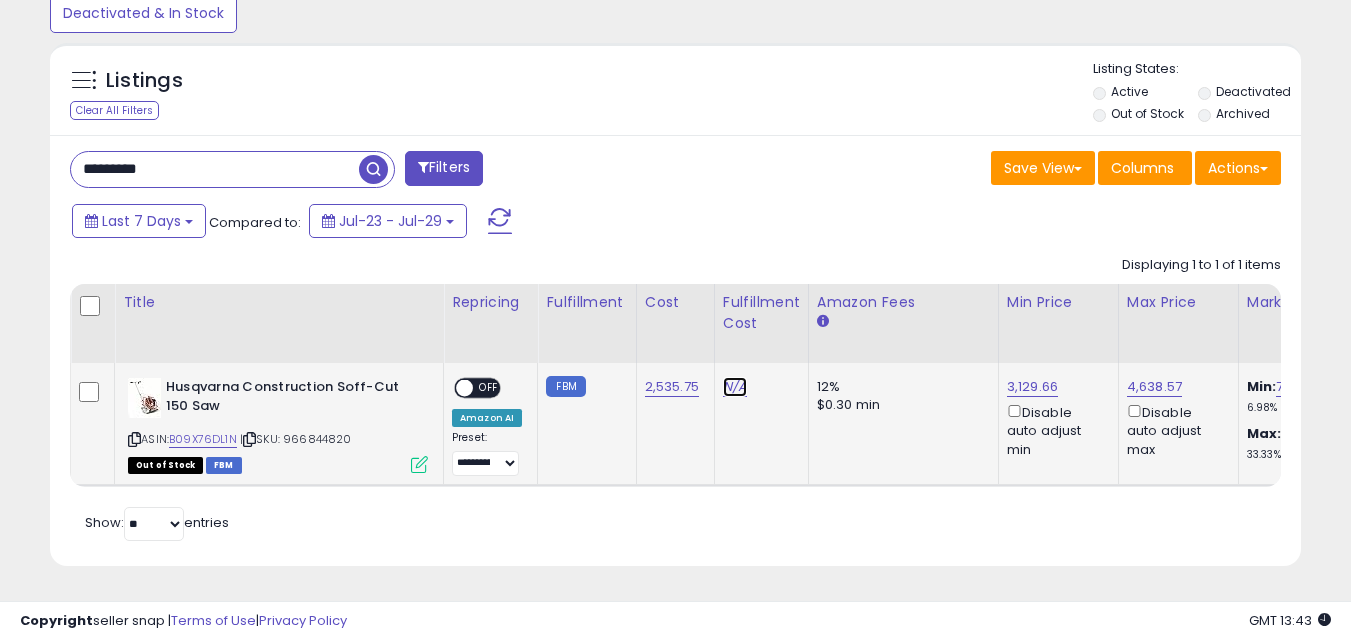 click on "N/A" at bounding box center [735, 387] 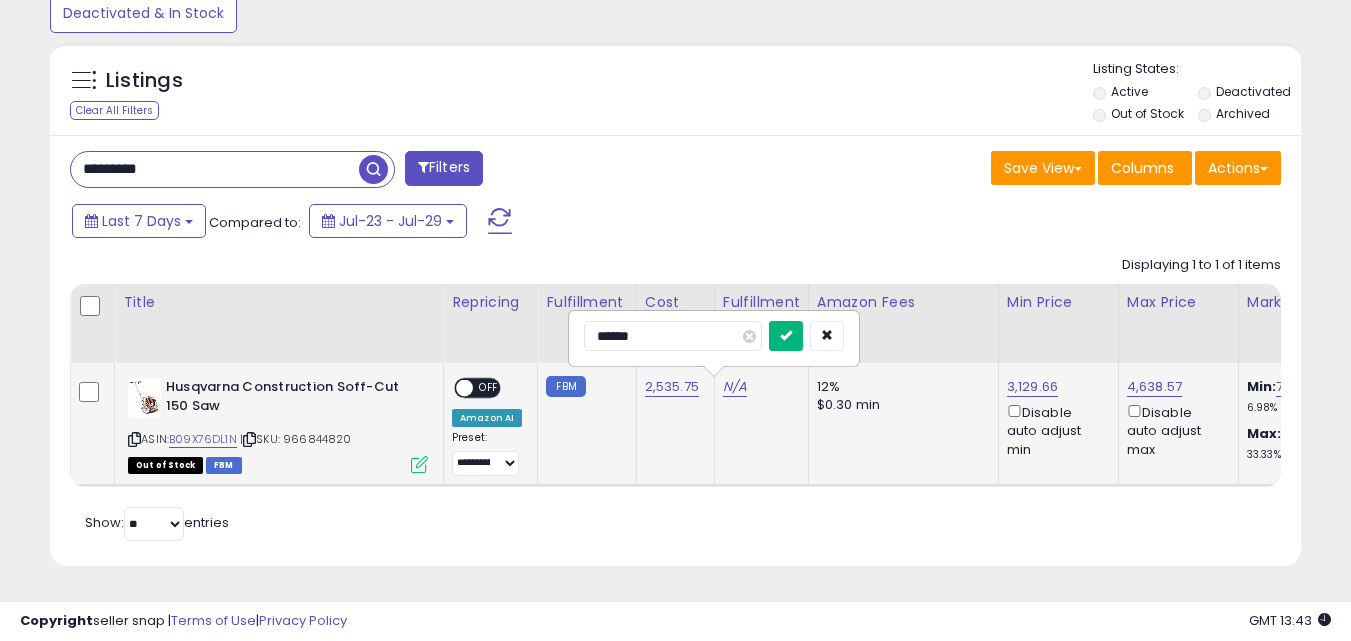type on "******" 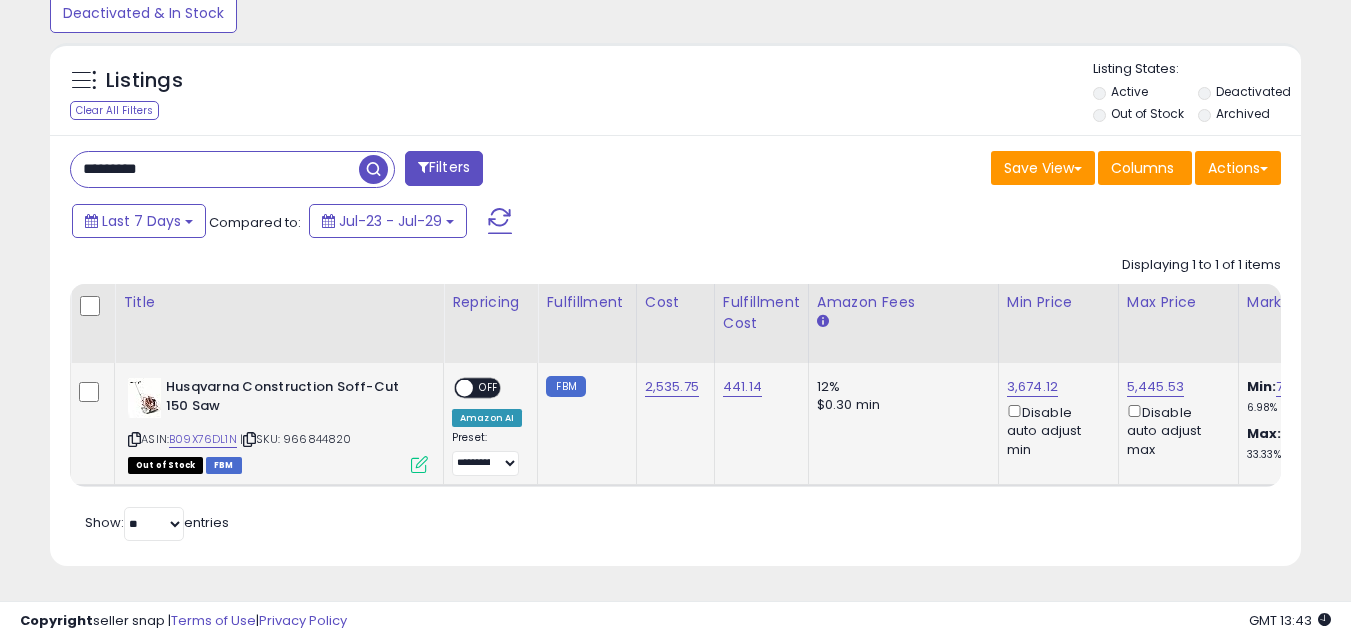 click on "Last 7 Days
Compared to:
Jul-23 - Jul-29" at bounding box center (521, 223) 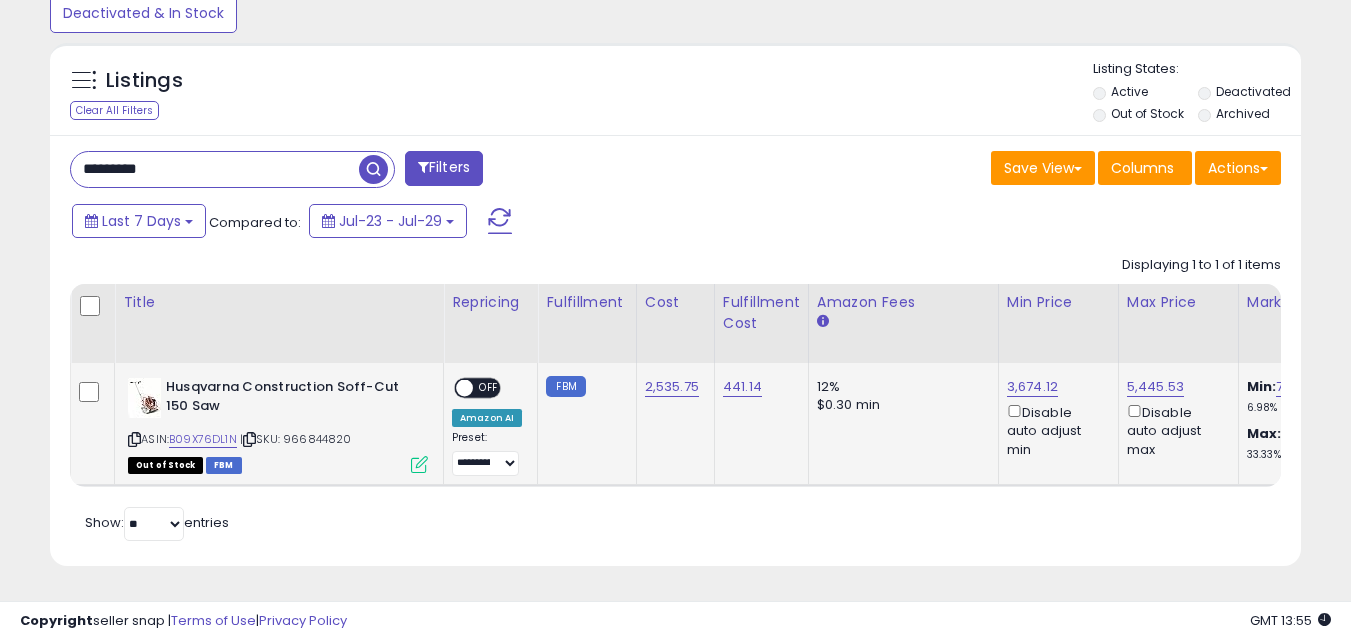 click on "*********" at bounding box center (215, 169) 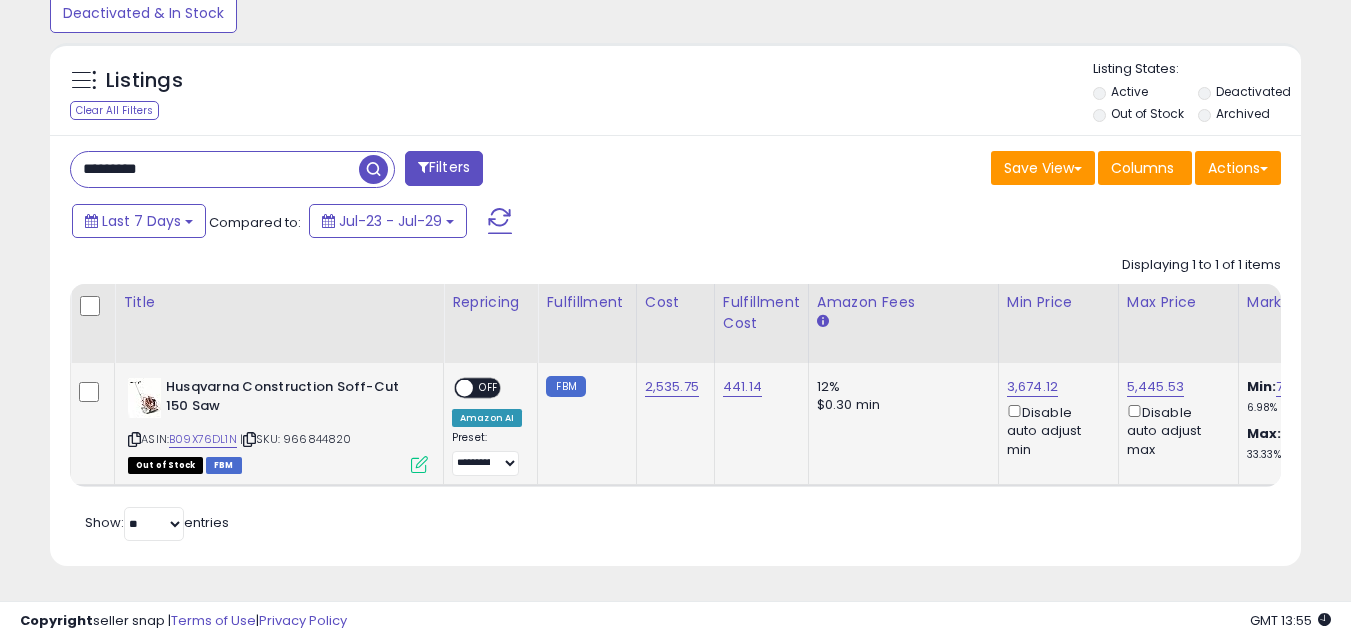 paste 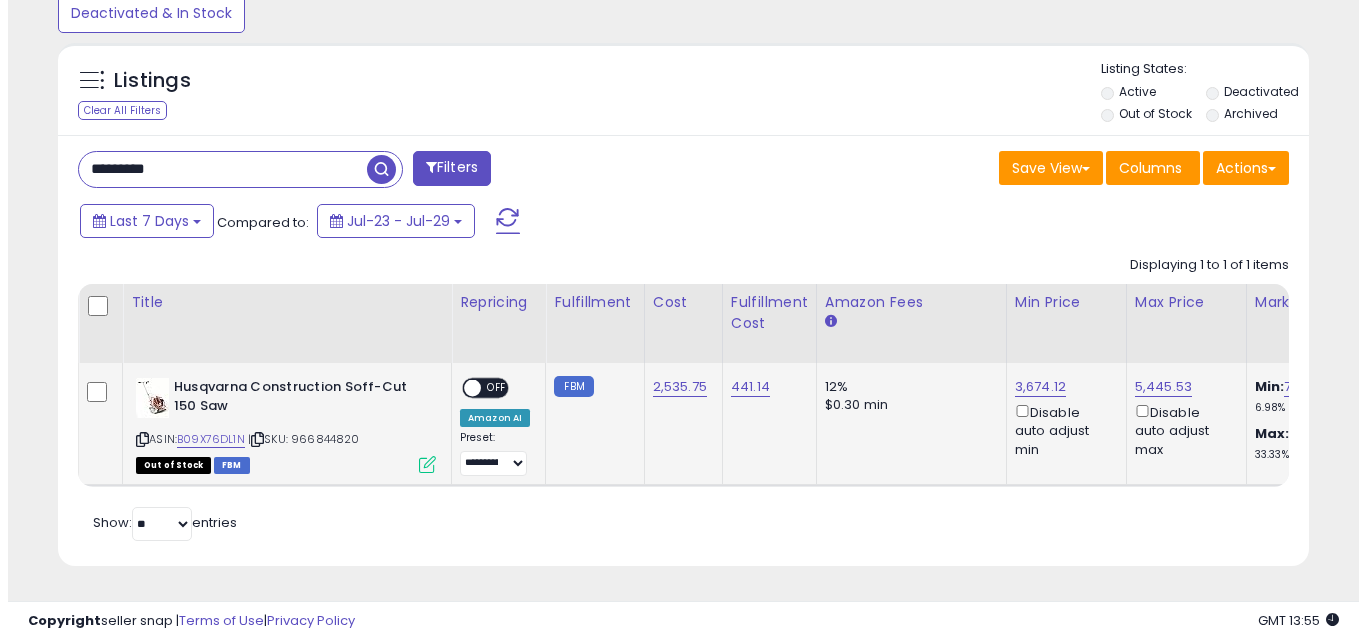 scroll, scrollTop: 579, scrollLeft: 0, axis: vertical 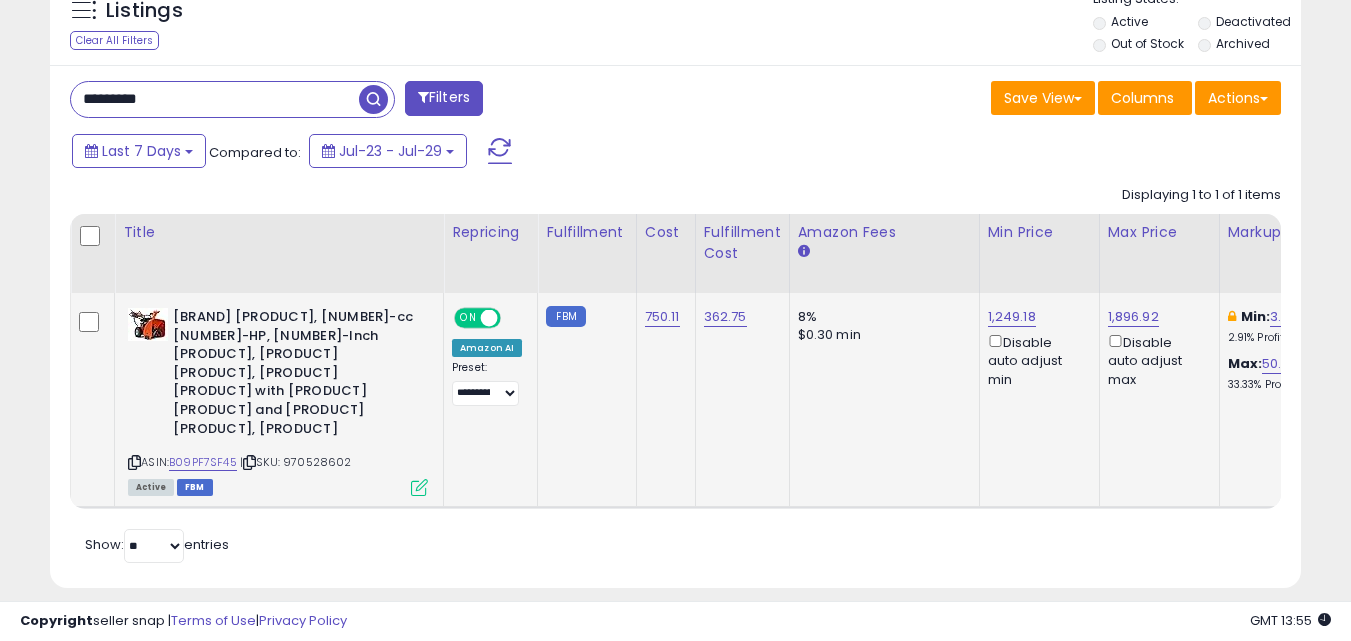 click on "[BRAND] [PRODUCT] [PRODUCT], [NUMBER]-cc [NUMBER]-HP, [NUMBER]-Inch [PRODUCT], [PRODUCT] [PRODUCT], [PRODUCT] [PRODUCT] with [PRODUCT] [PRODUCT] and [PRODUCT] [PRODUCT], [PRODUCT]  ASIN:  [ASIN]    |   SKU: [SKU] [PRODUCT] [PRODUCT]" 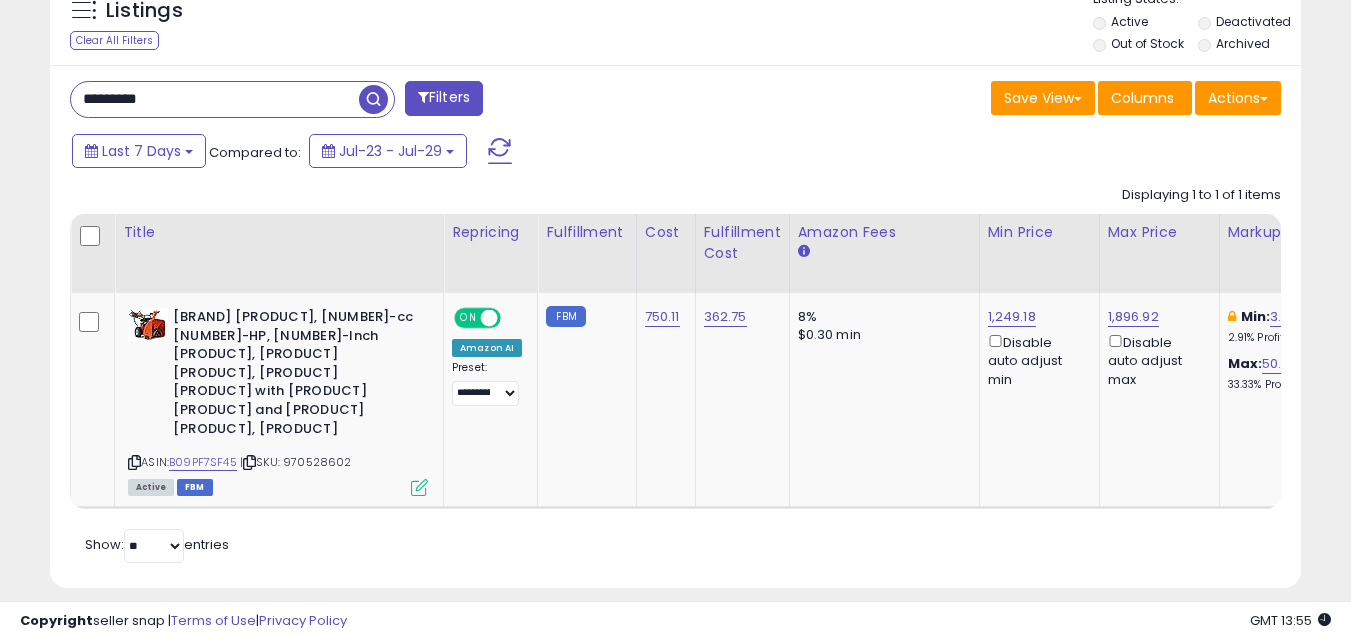 scroll, scrollTop: 0, scrollLeft: 190, axis: horizontal 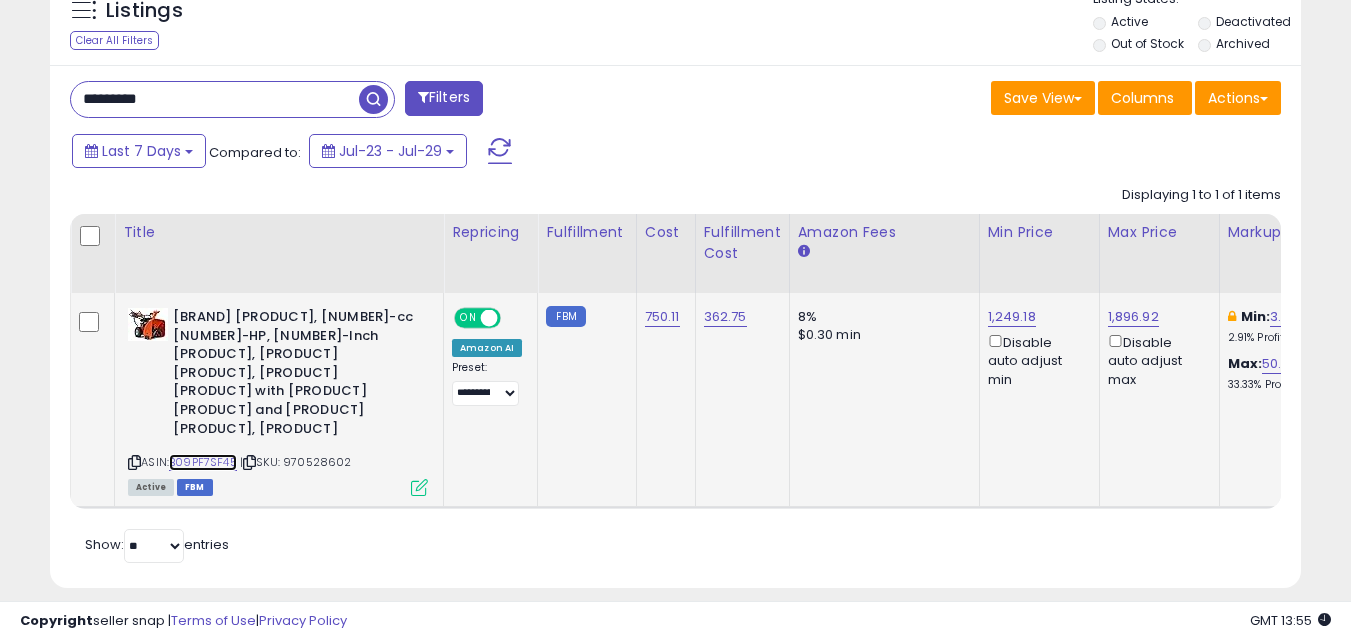 click on "B09PF7SF45" at bounding box center [203, 462] 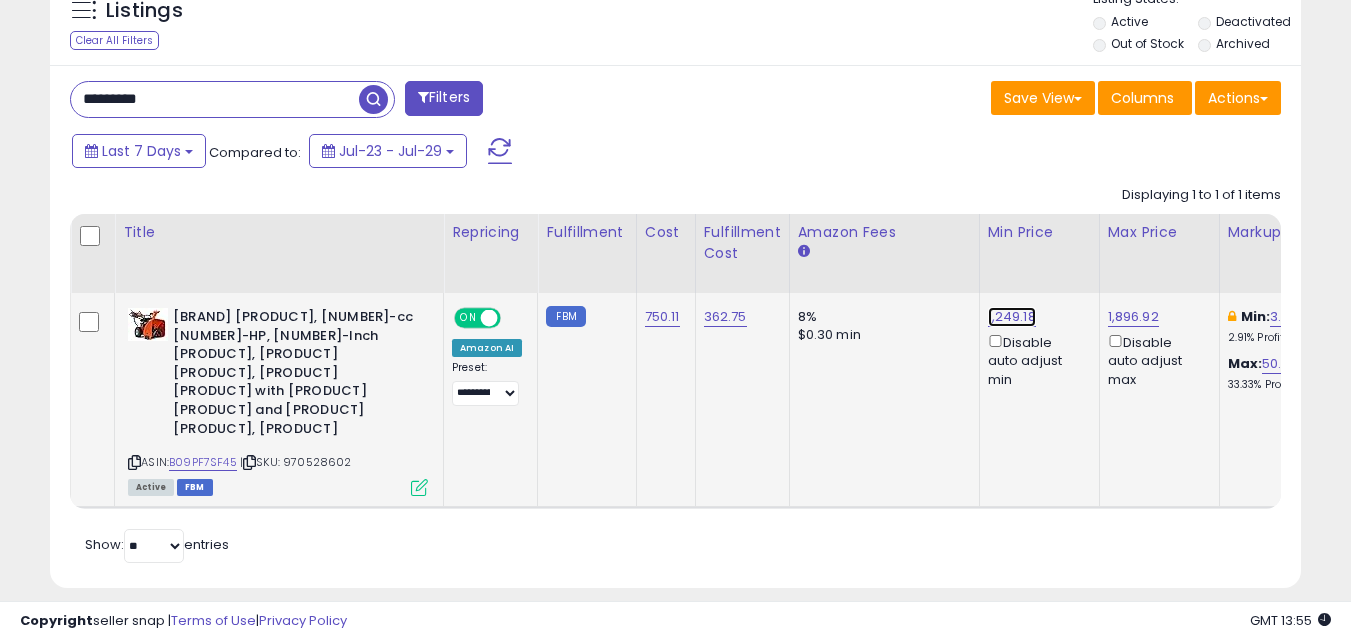 click on "1,249.18" at bounding box center (1012, 317) 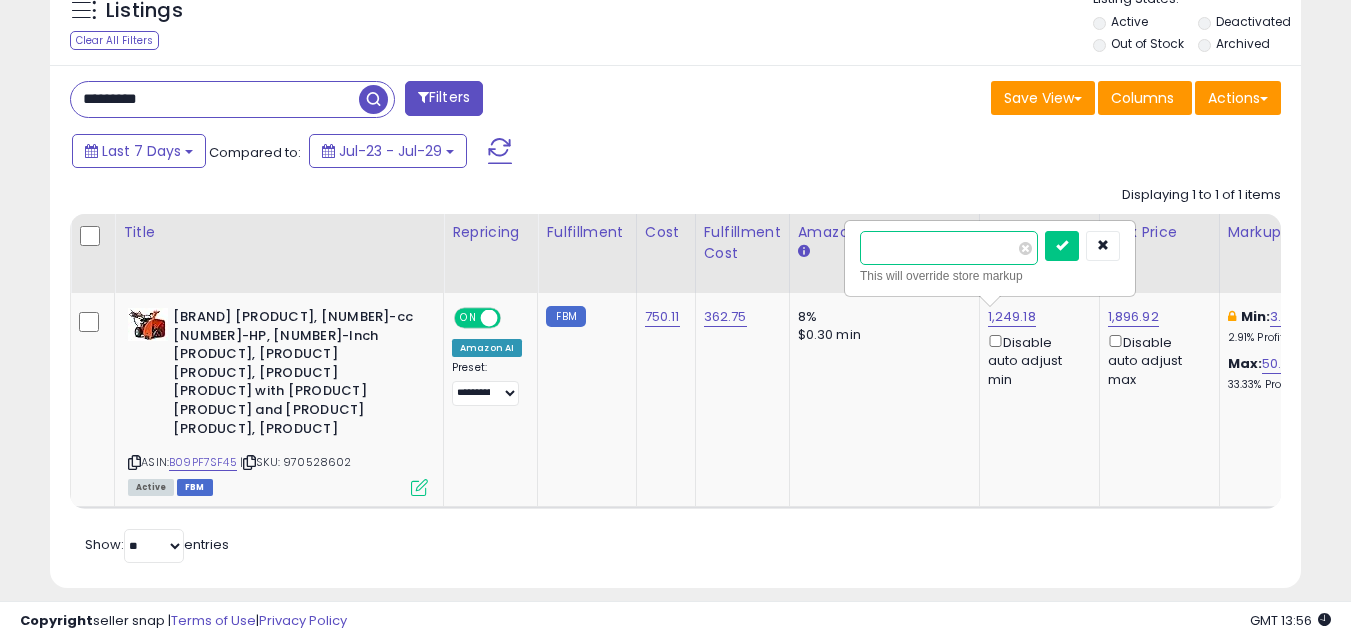type on "****" 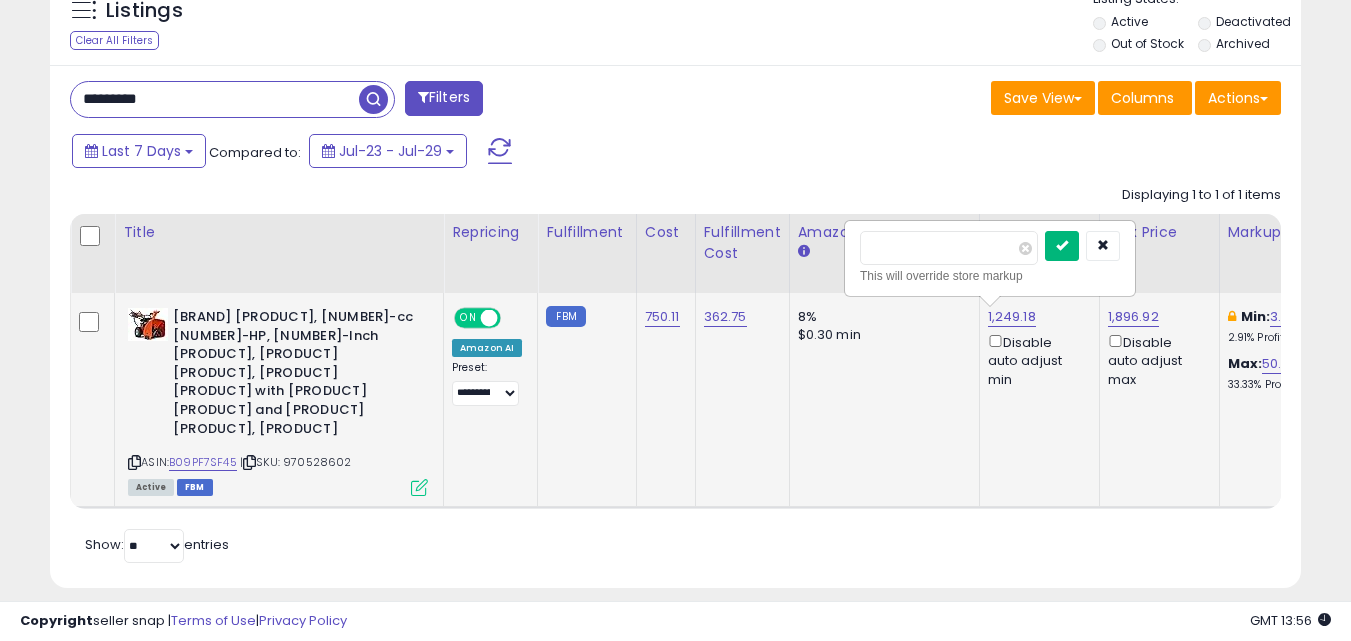 click at bounding box center (1062, 246) 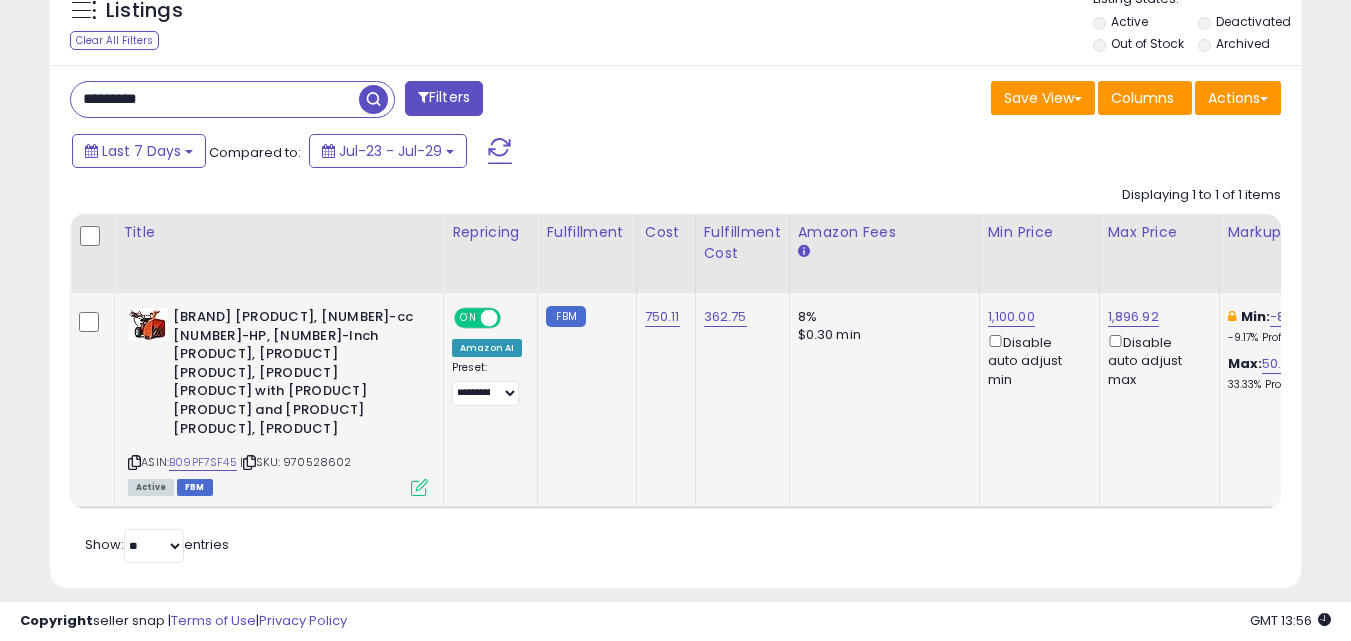 scroll, scrollTop: 0, scrollLeft: 99, axis: horizontal 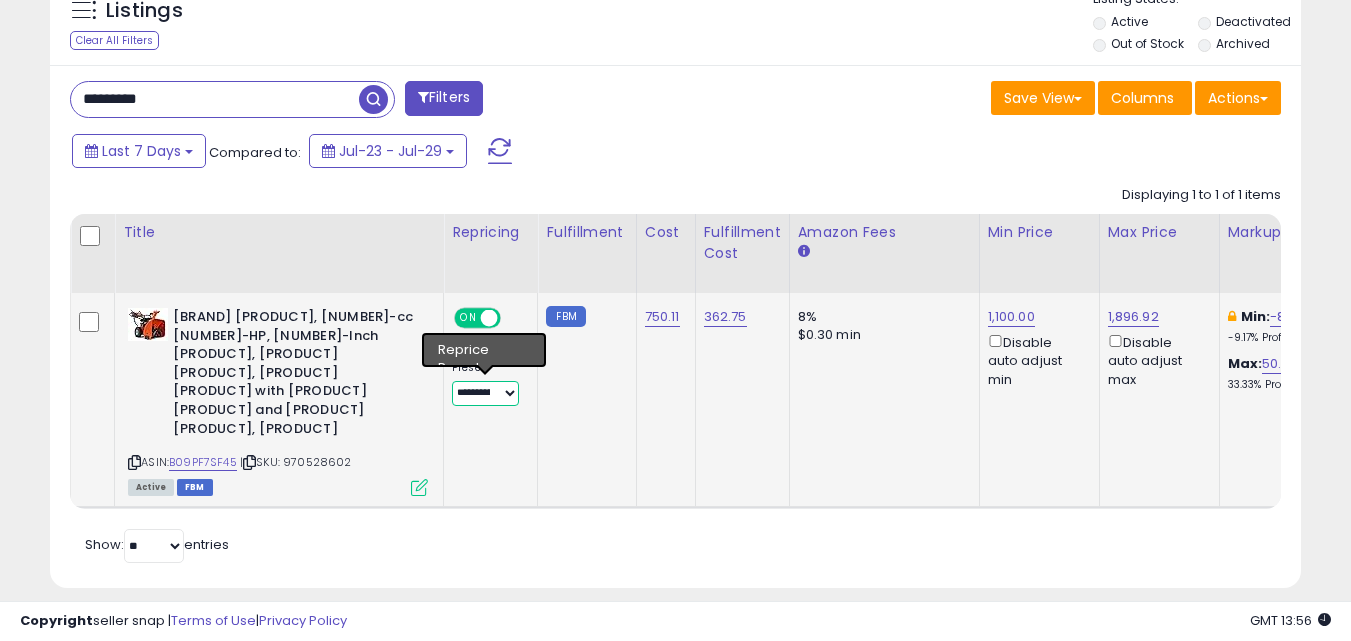 click on "**********" at bounding box center [485, 393] 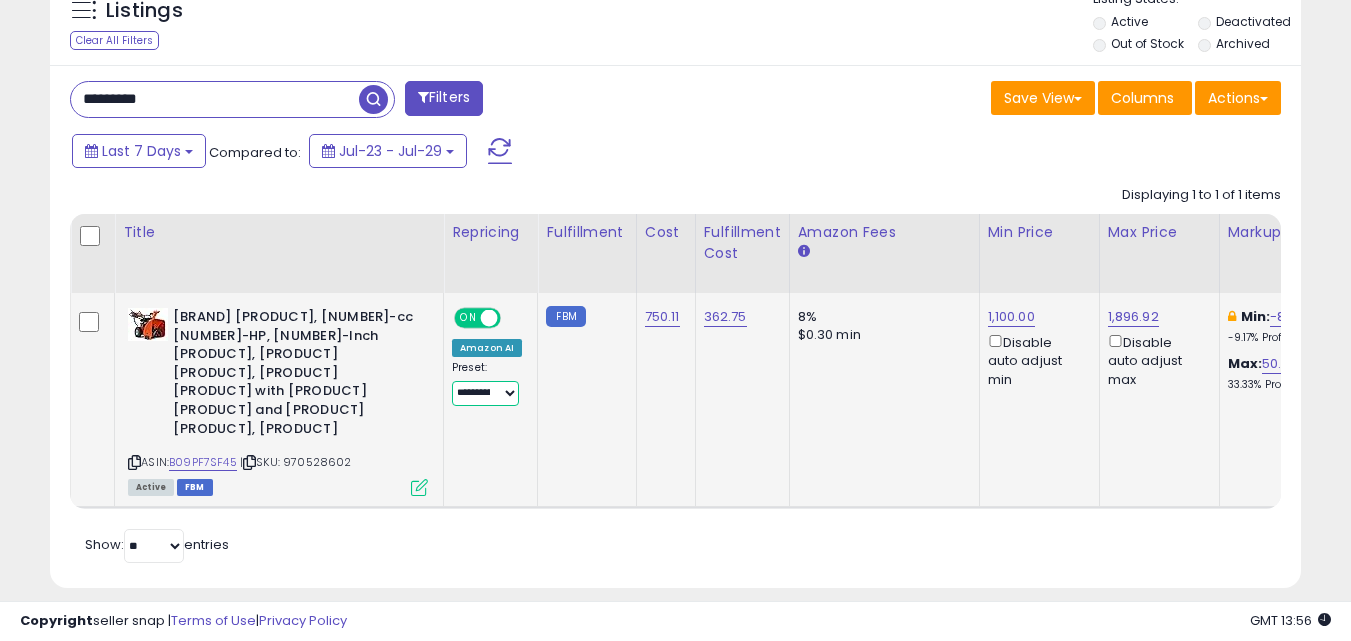 select on "**********" 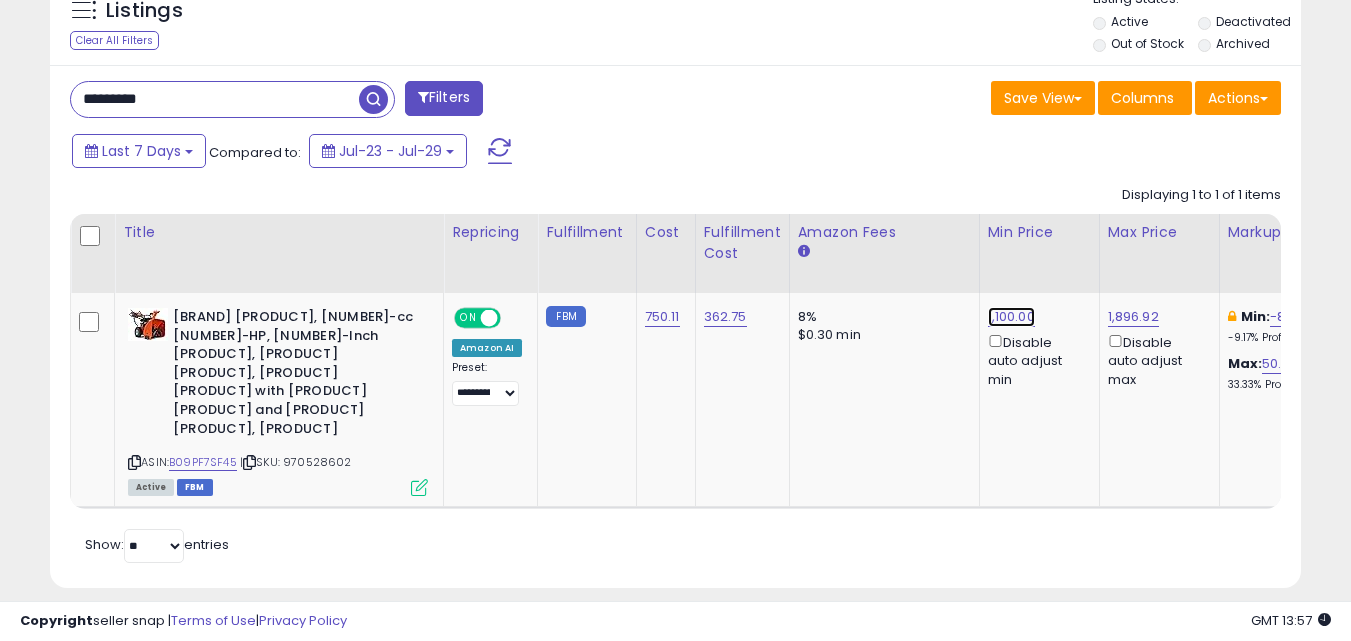 click on "1,100.00" at bounding box center [1011, 317] 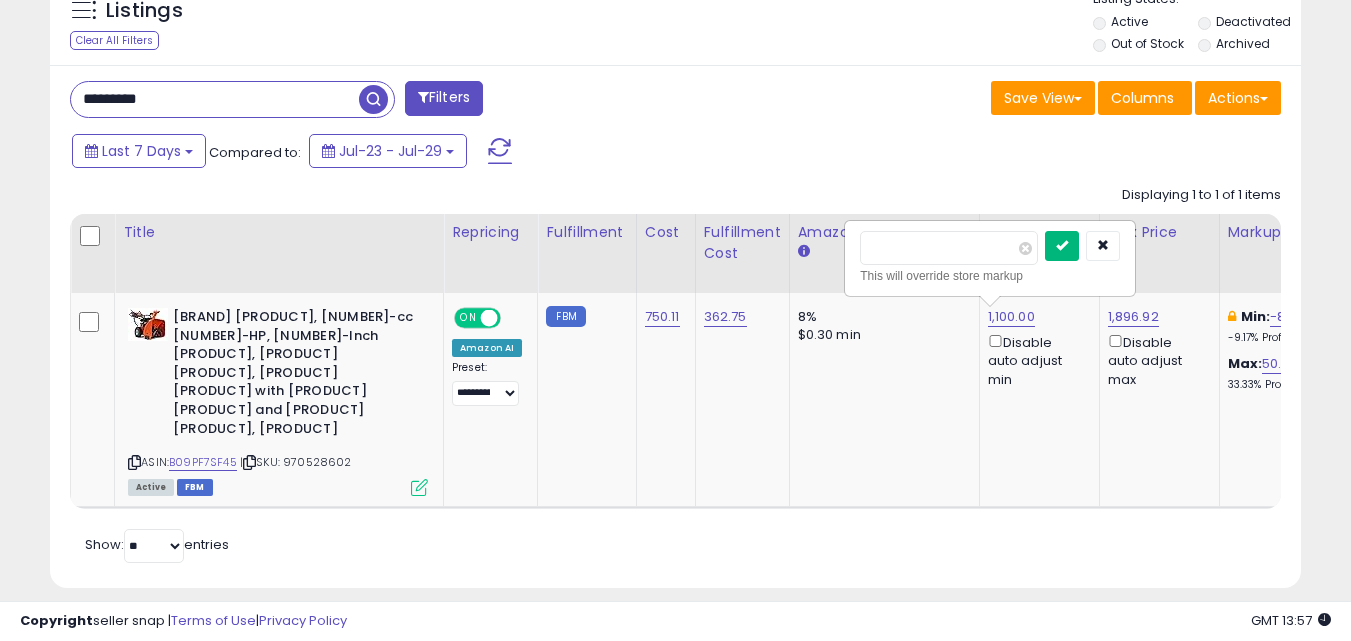 type on "****" 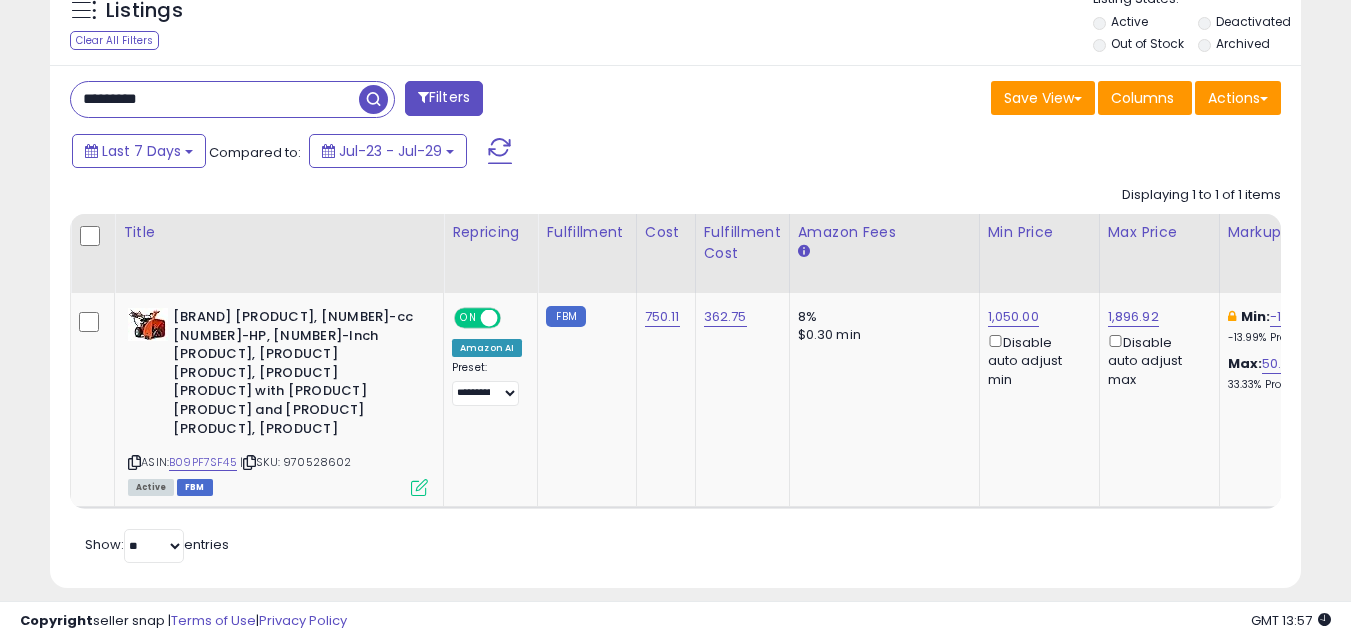 click on "Save View
Save As New View
Update Current View
Columns
Actions
Import  Export Visible Columns" at bounding box center [986, 100] 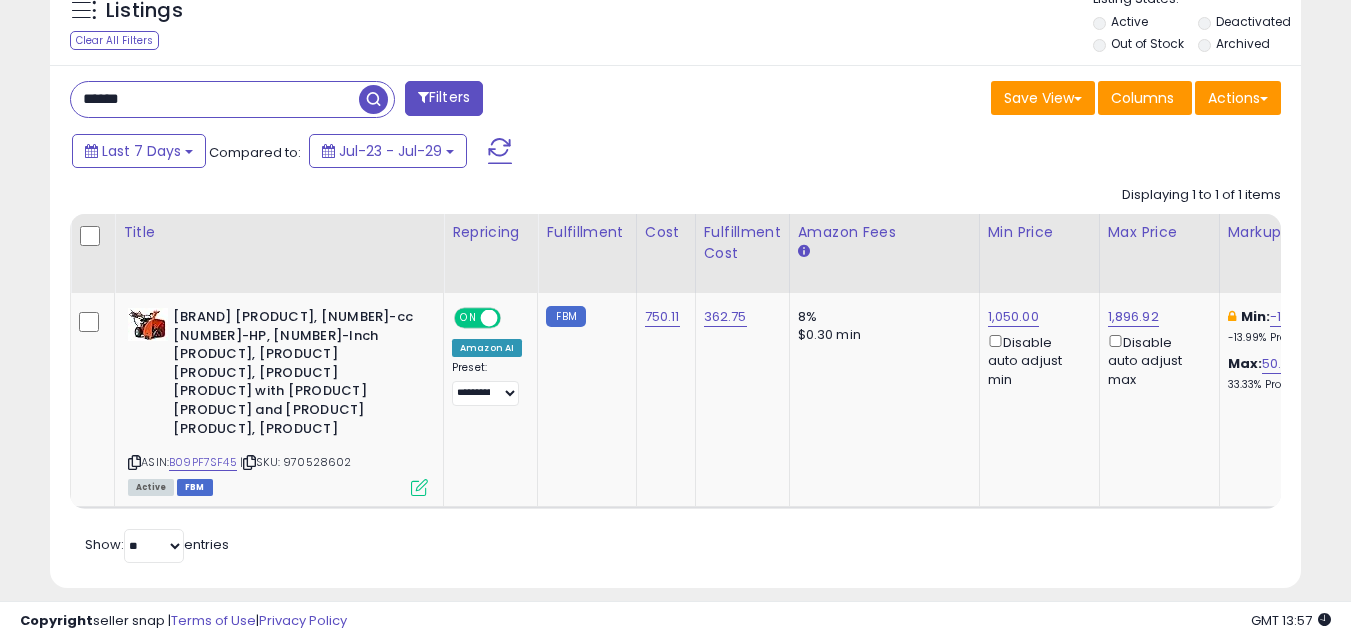 click at bounding box center [373, 99] 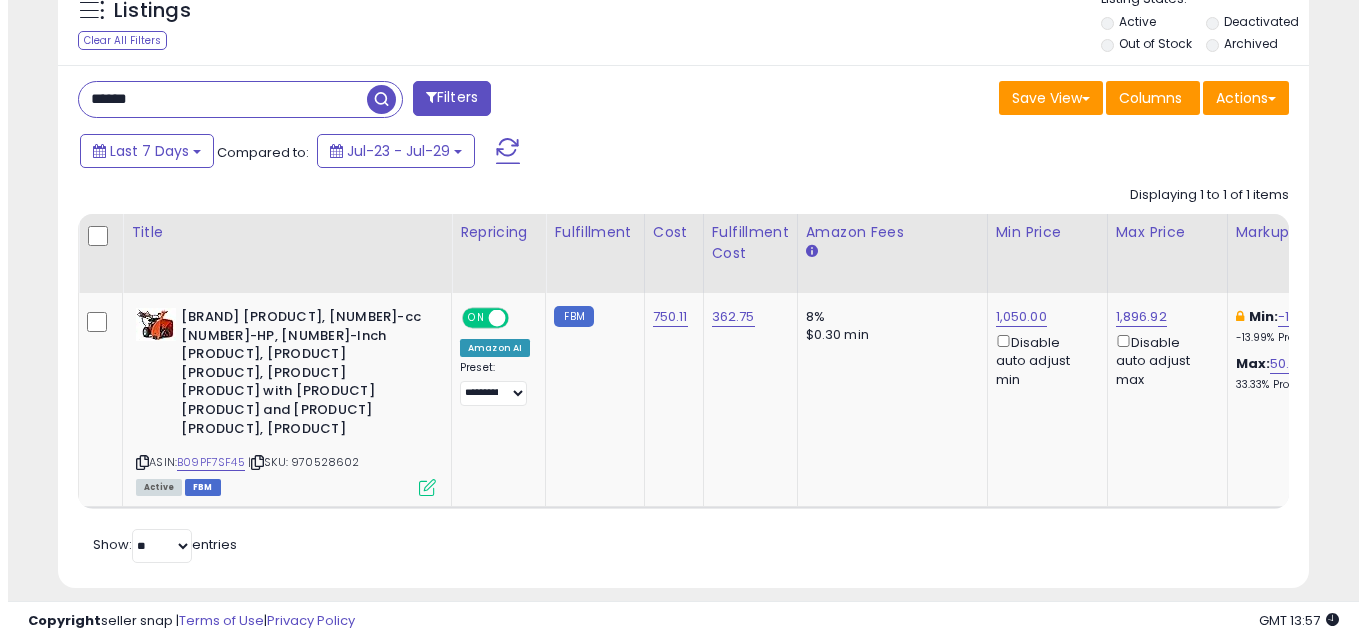scroll, scrollTop: 579, scrollLeft: 0, axis: vertical 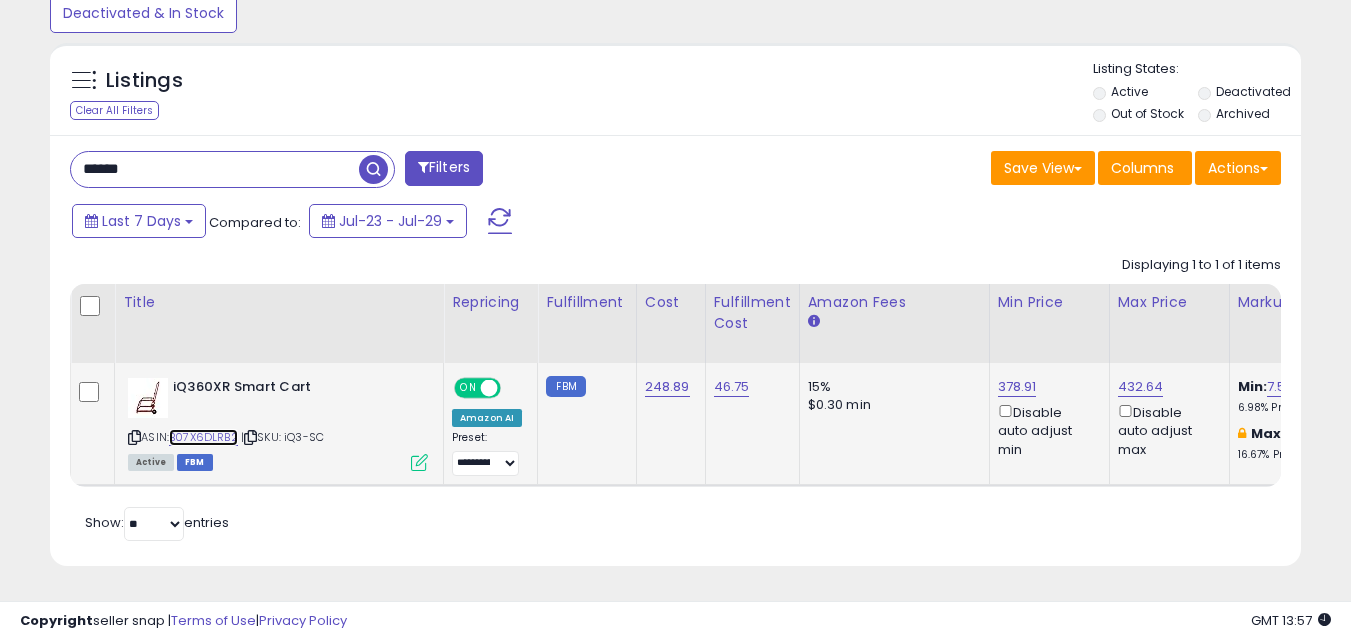 click on "B07X6DLRB2" at bounding box center (203, 437) 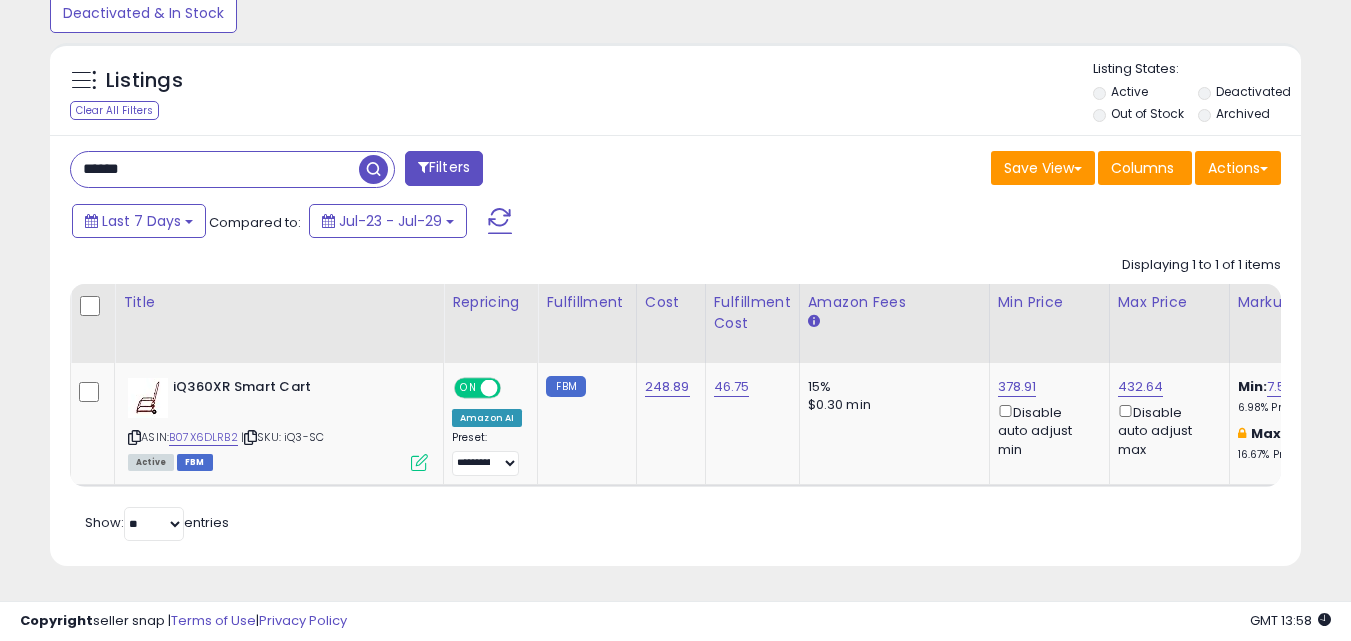 click on "******
Filters
Save View
Save As New View
Update Current View" at bounding box center [675, 350] 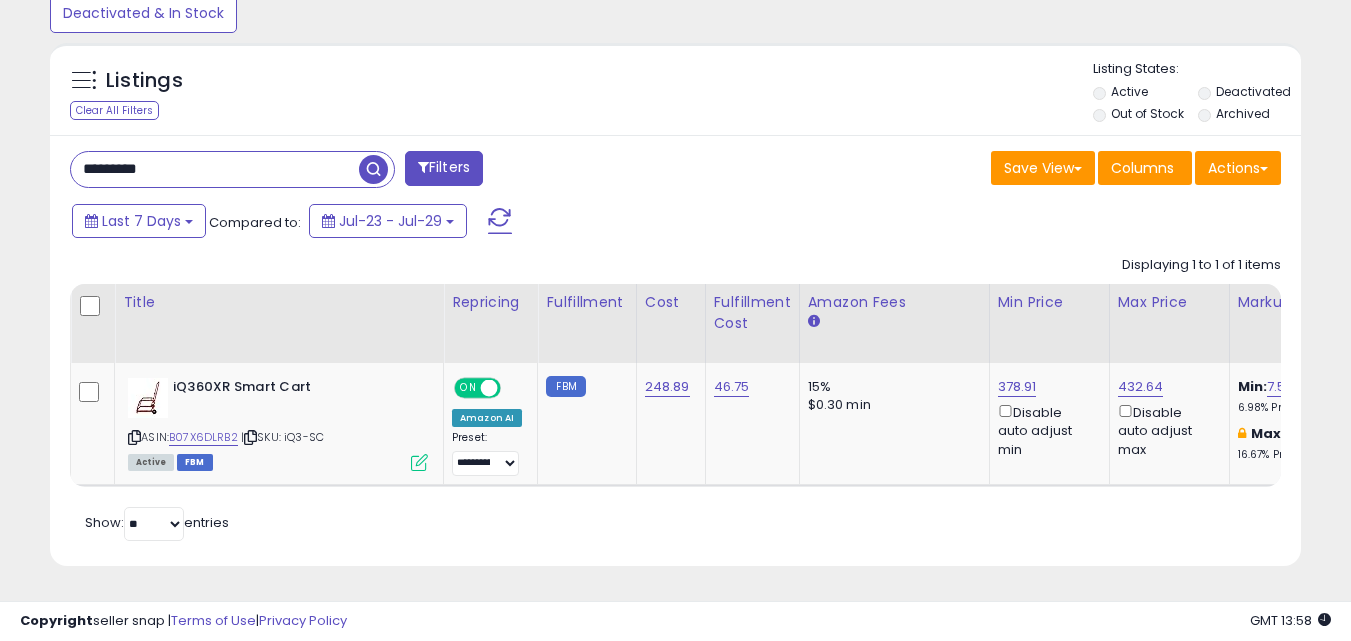 type on "*********" 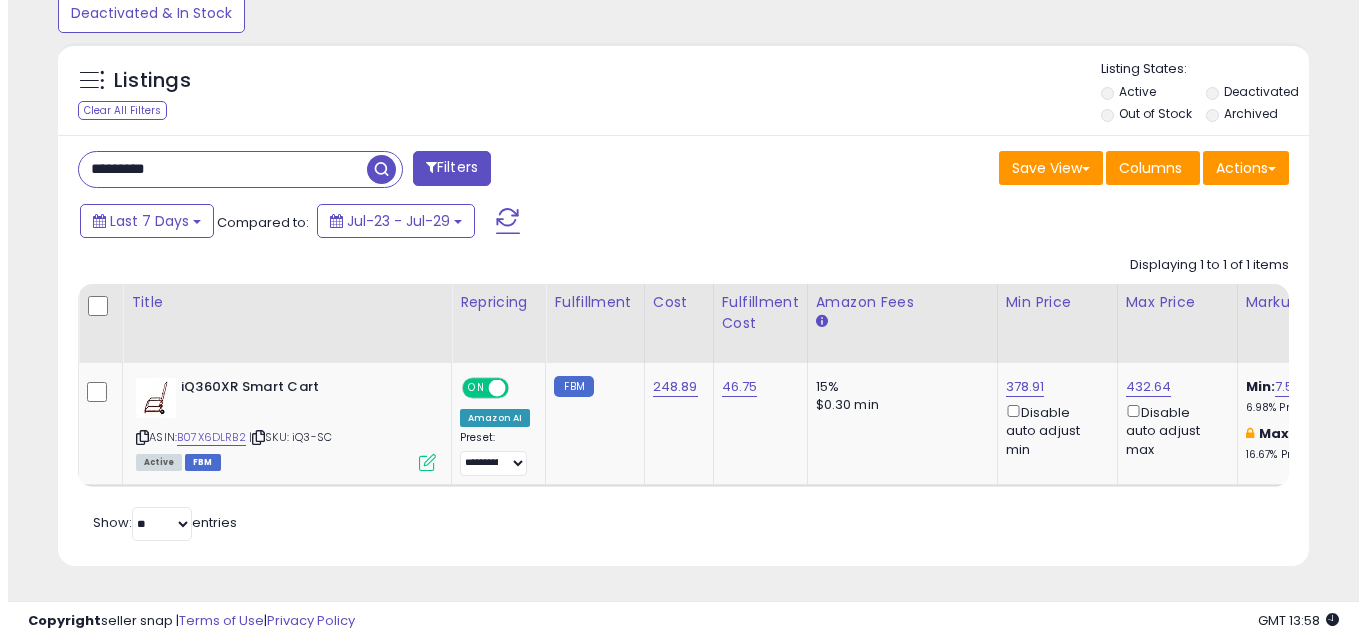 scroll, scrollTop: 579, scrollLeft: 0, axis: vertical 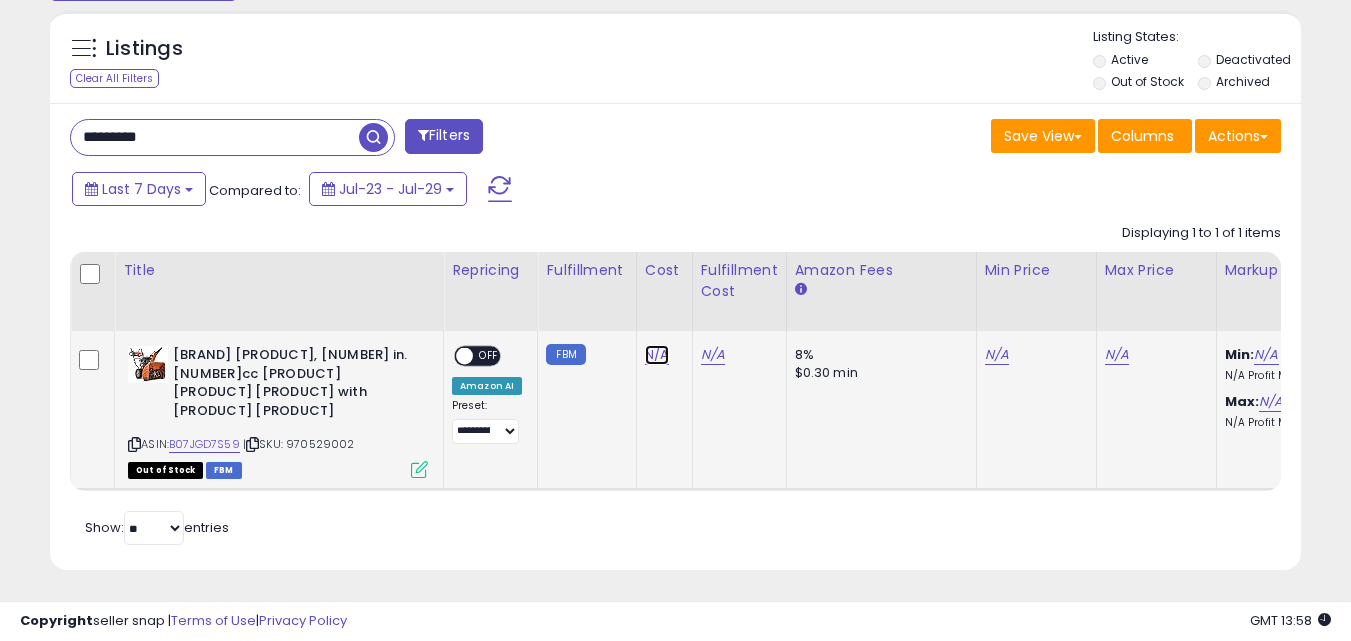 click on "N/A" at bounding box center (657, 355) 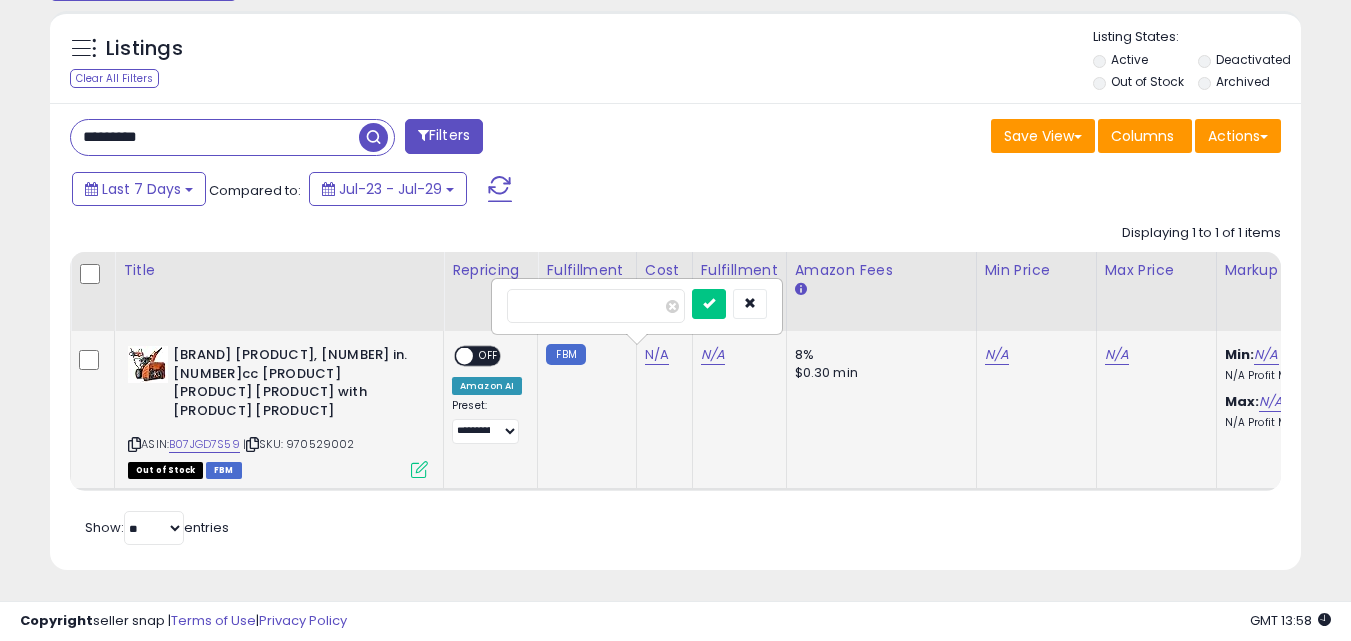 click at bounding box center (596, 306) 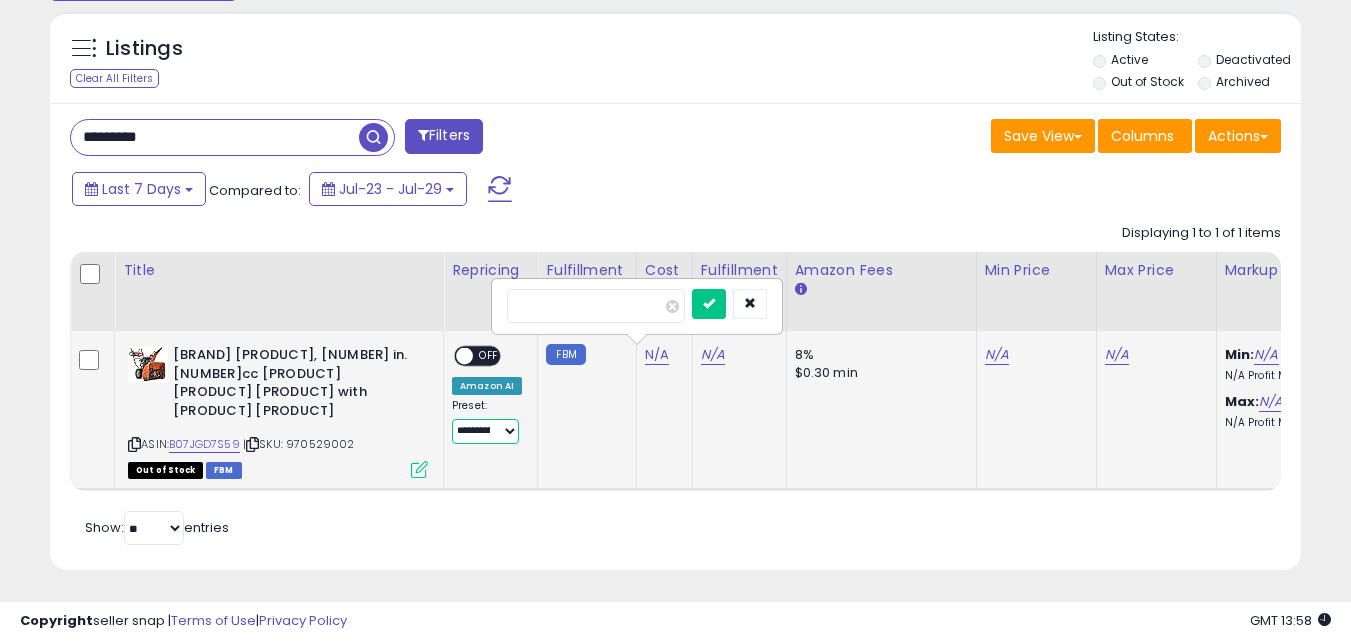 click on "**********" at bounding box center (485, 431) 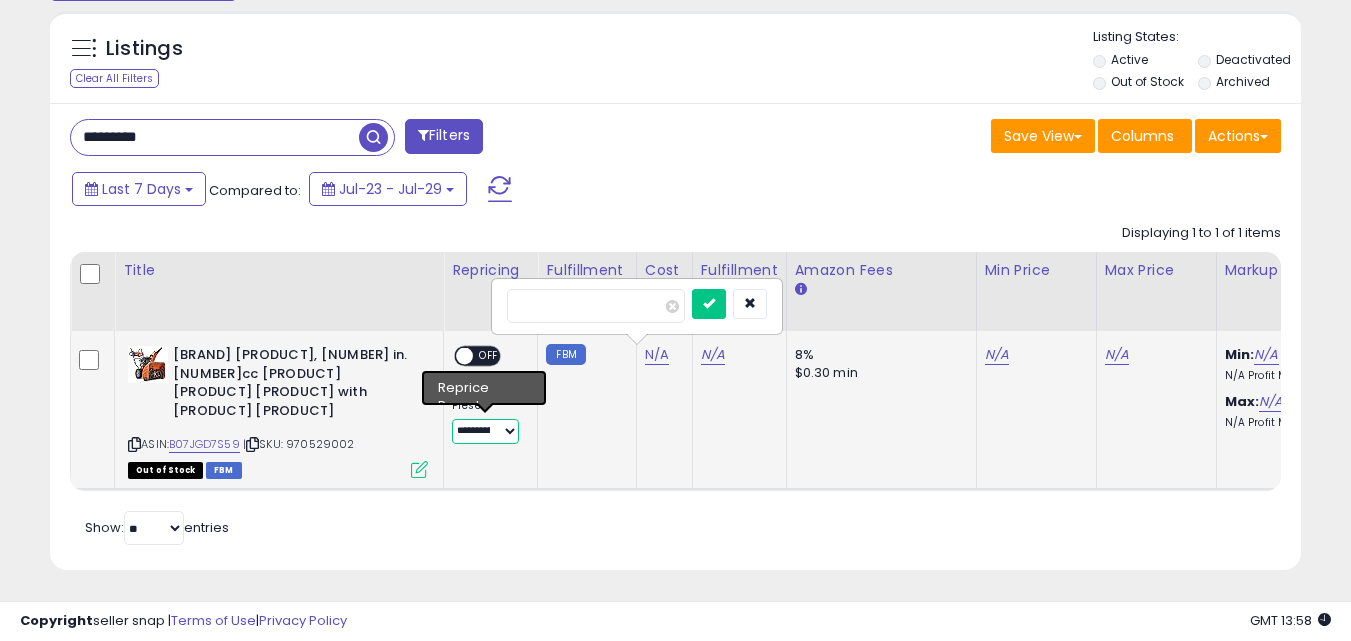 select on "**********" 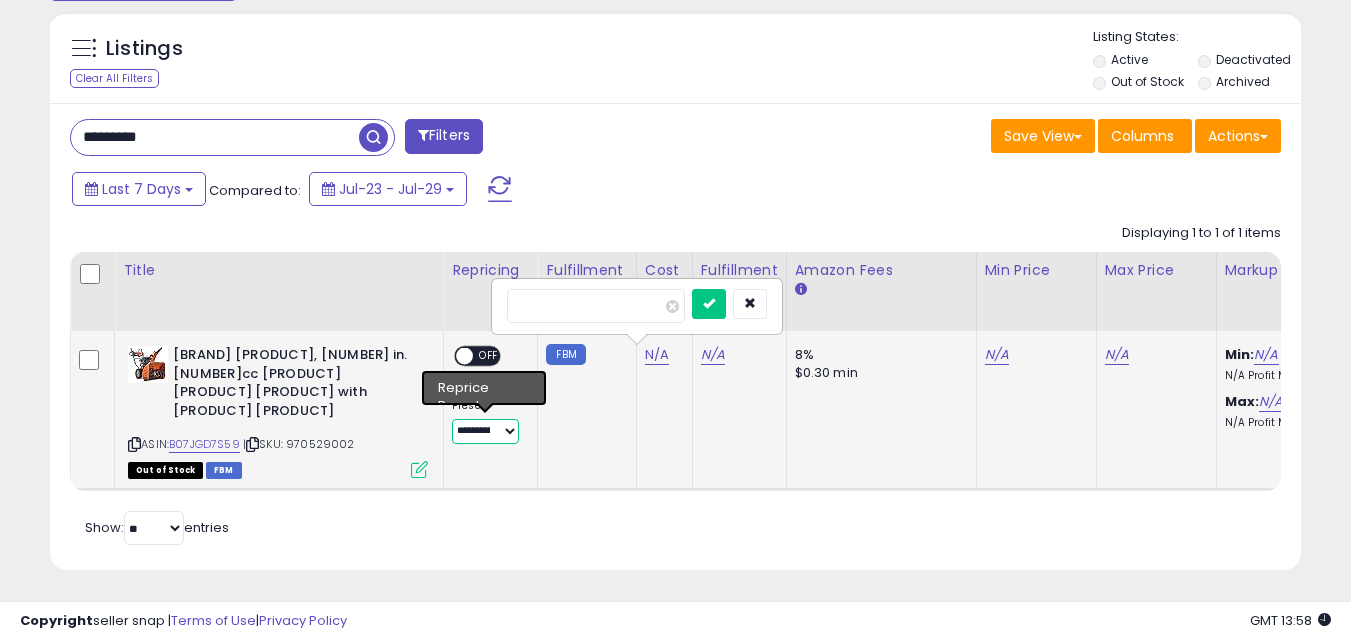 click on "**********" at bounding box center [485, 431] 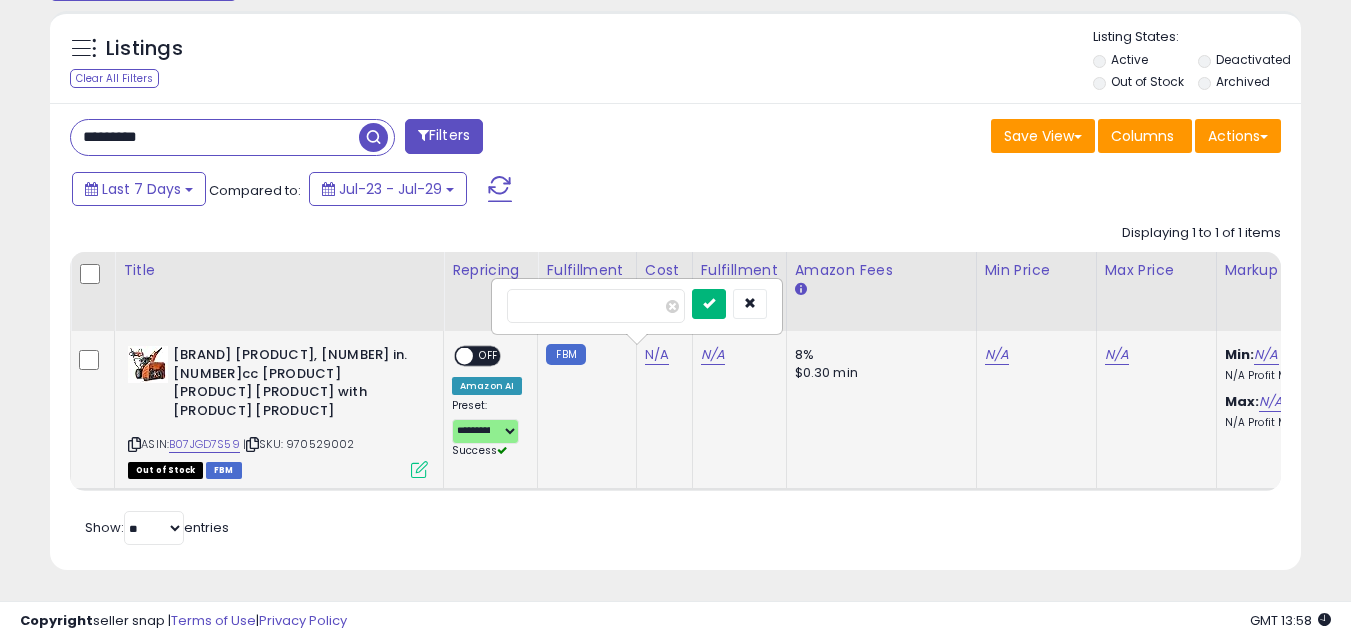 click at bounding box center [709, 303] 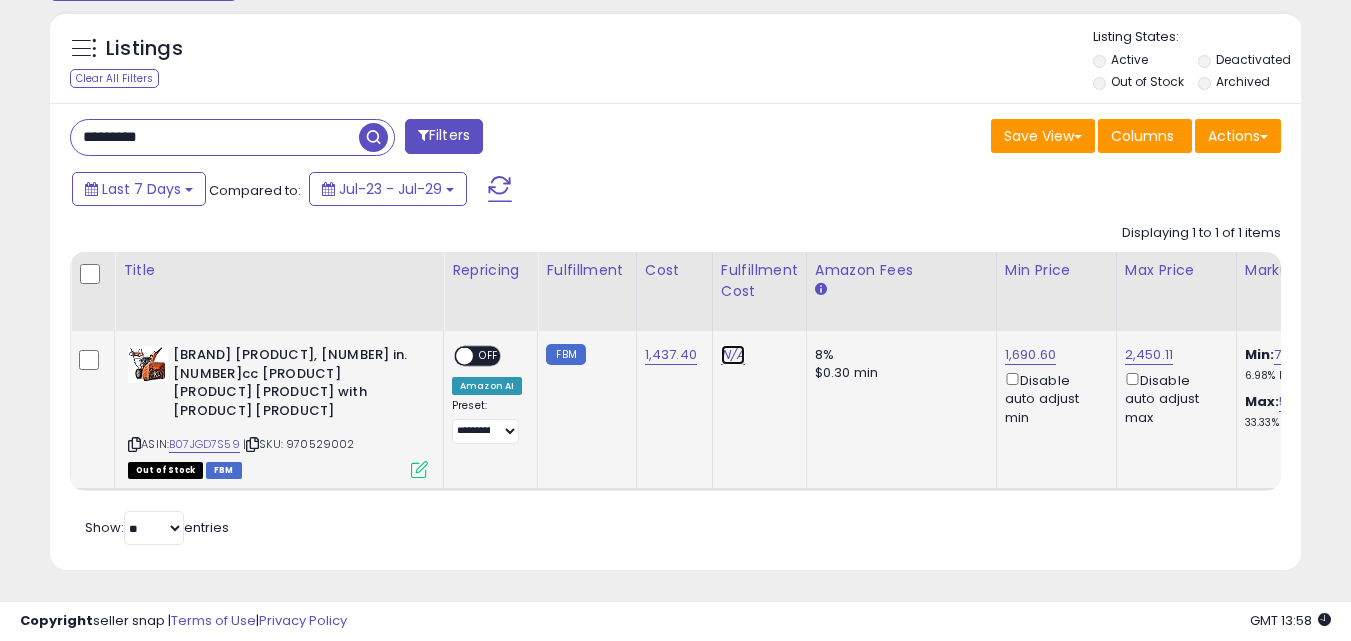 click on "N/A" at bounding box center [733, 355] 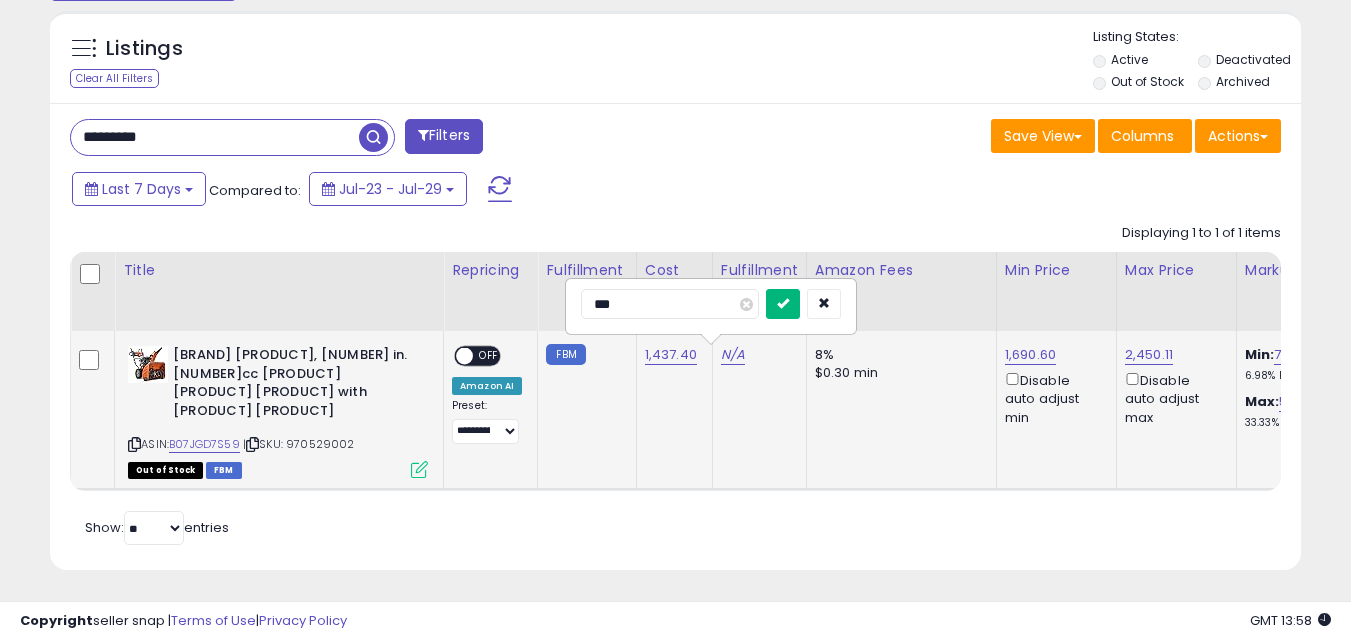 type on "***" 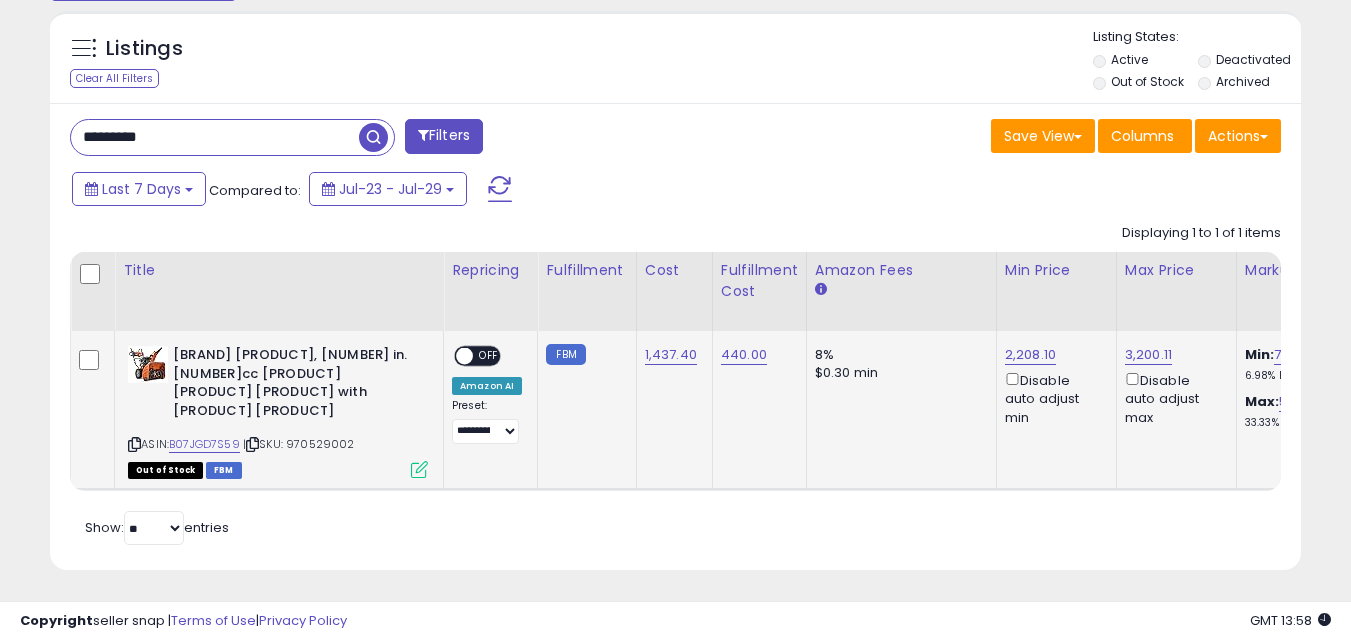 scroll, scrollTop: 0, scrollLeft: 316, axis: horizontal 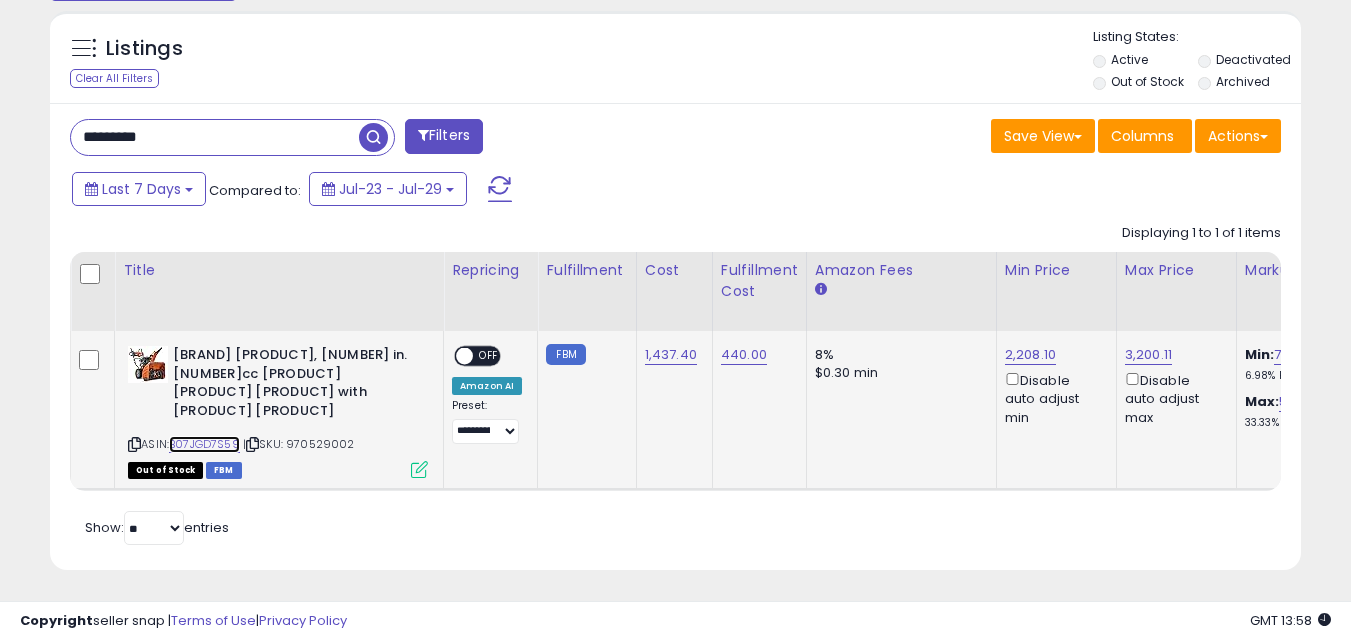 click on "B07JGD7S59" at bounding box center (204, 444) 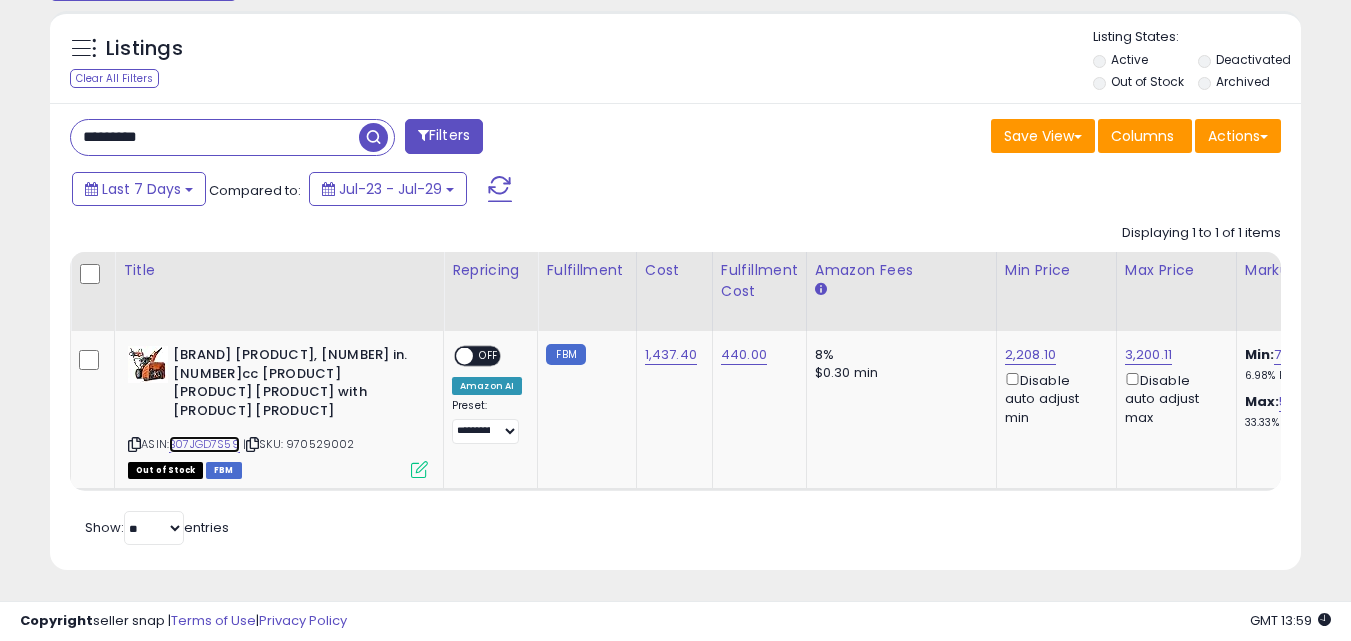 scroll, scrollTop: 0, scrollLeft: 46, axis: horizontal 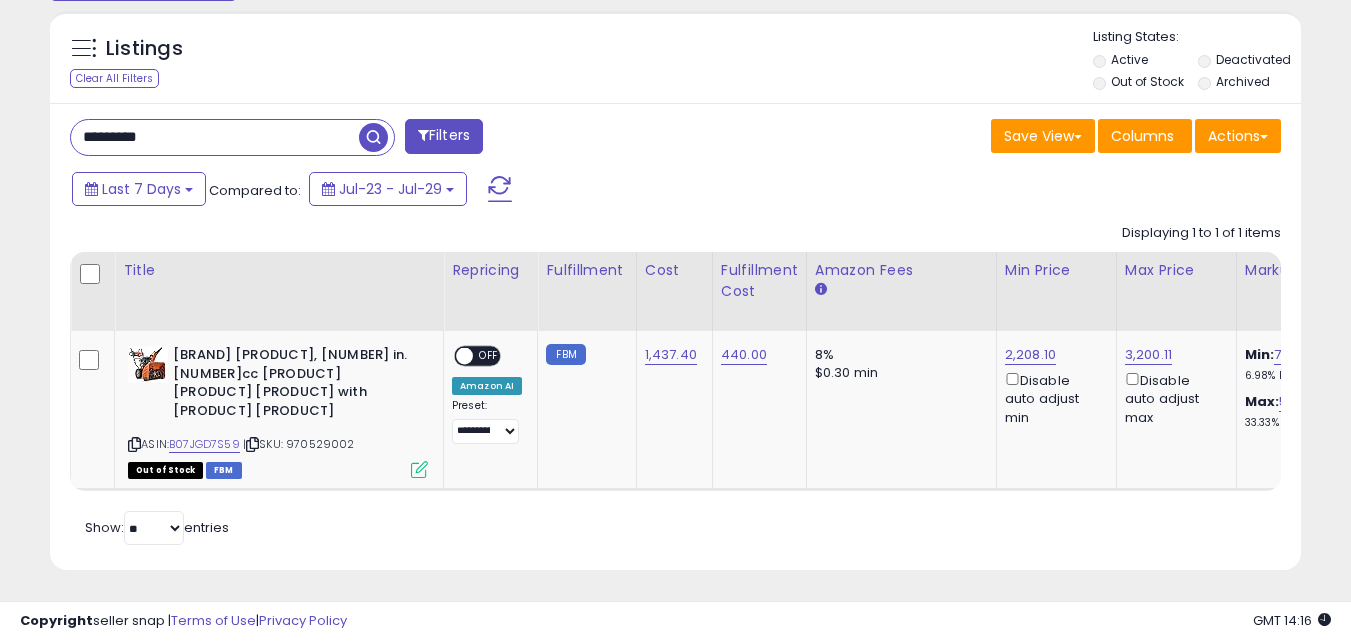 click on "*********" at bounding box center (215, 137) 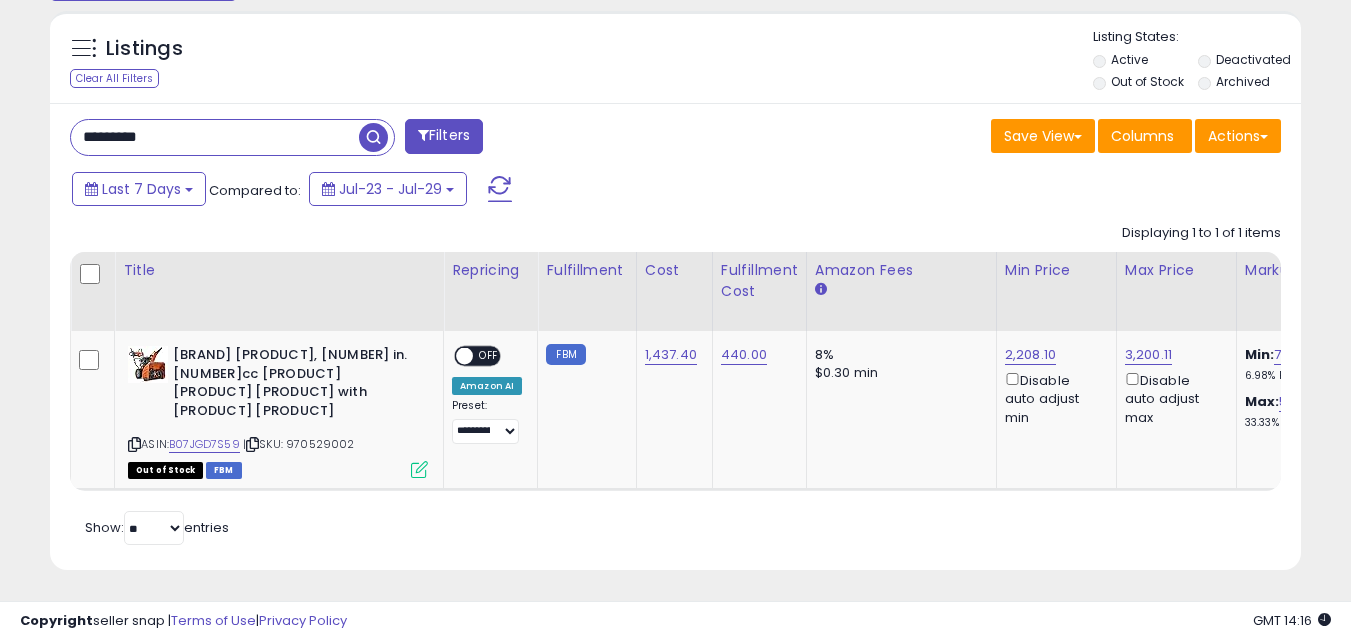 click on "*********" at bounding box center (215, 137) 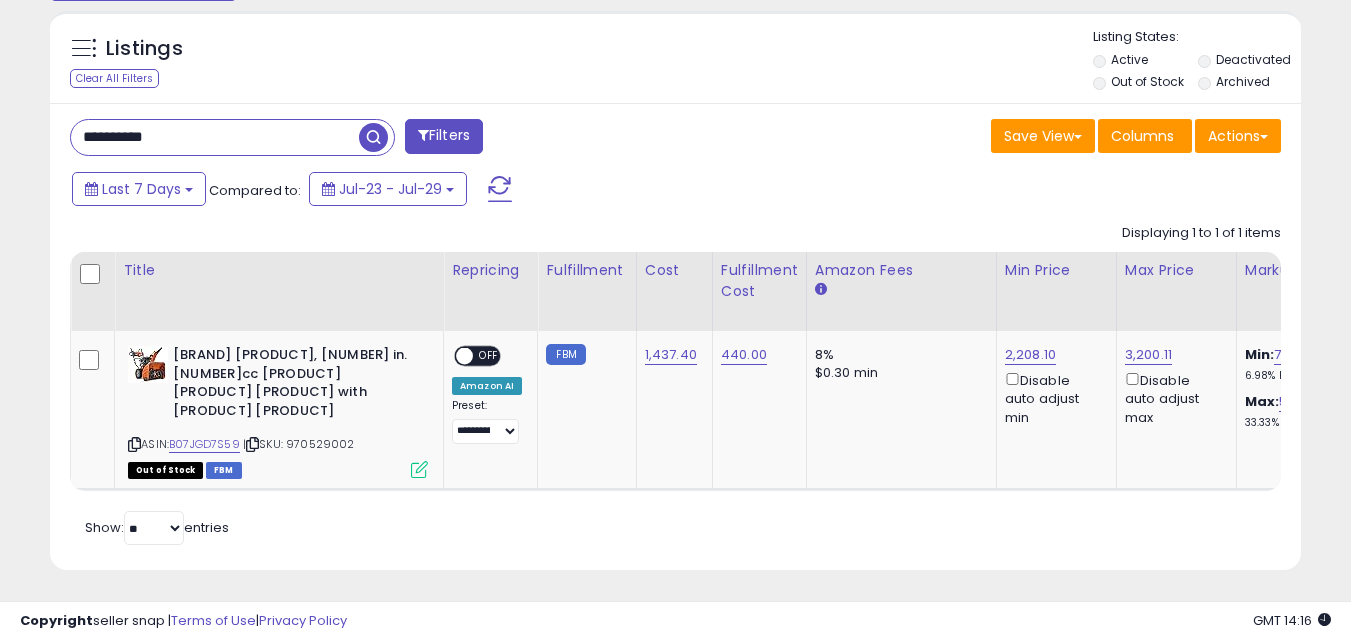 type on "**********" 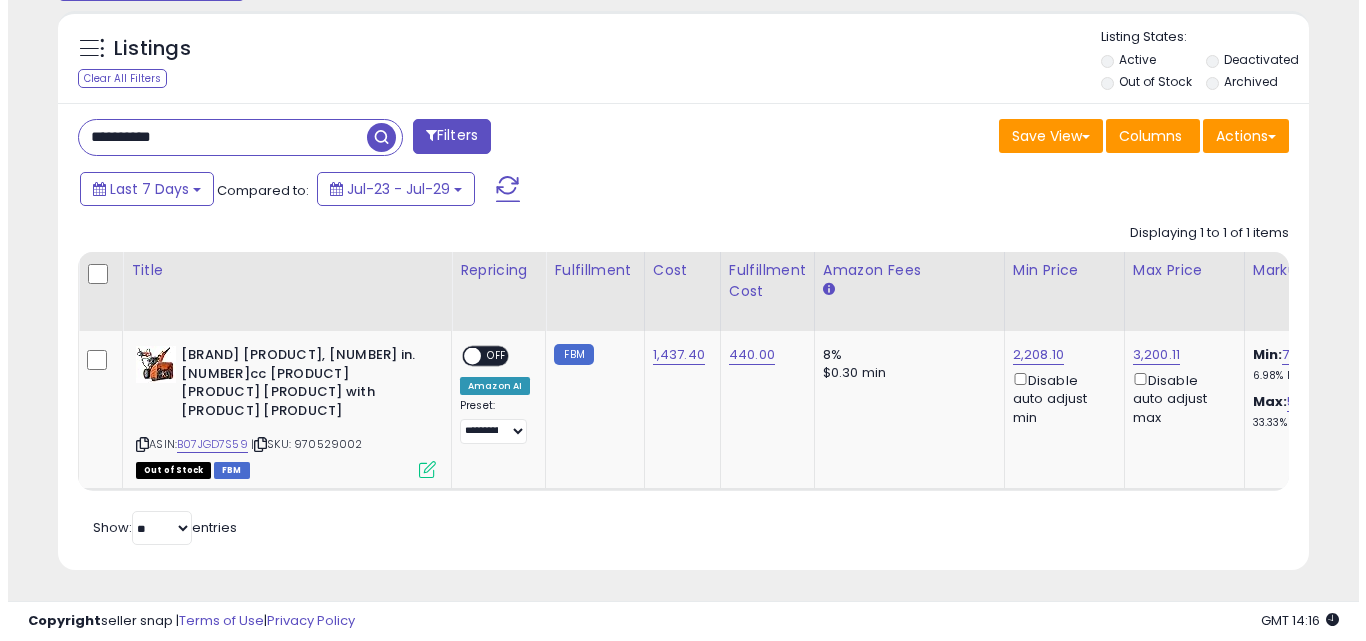 scroll, scrollTop: 579, scrollLeft: 0, axis: vertical 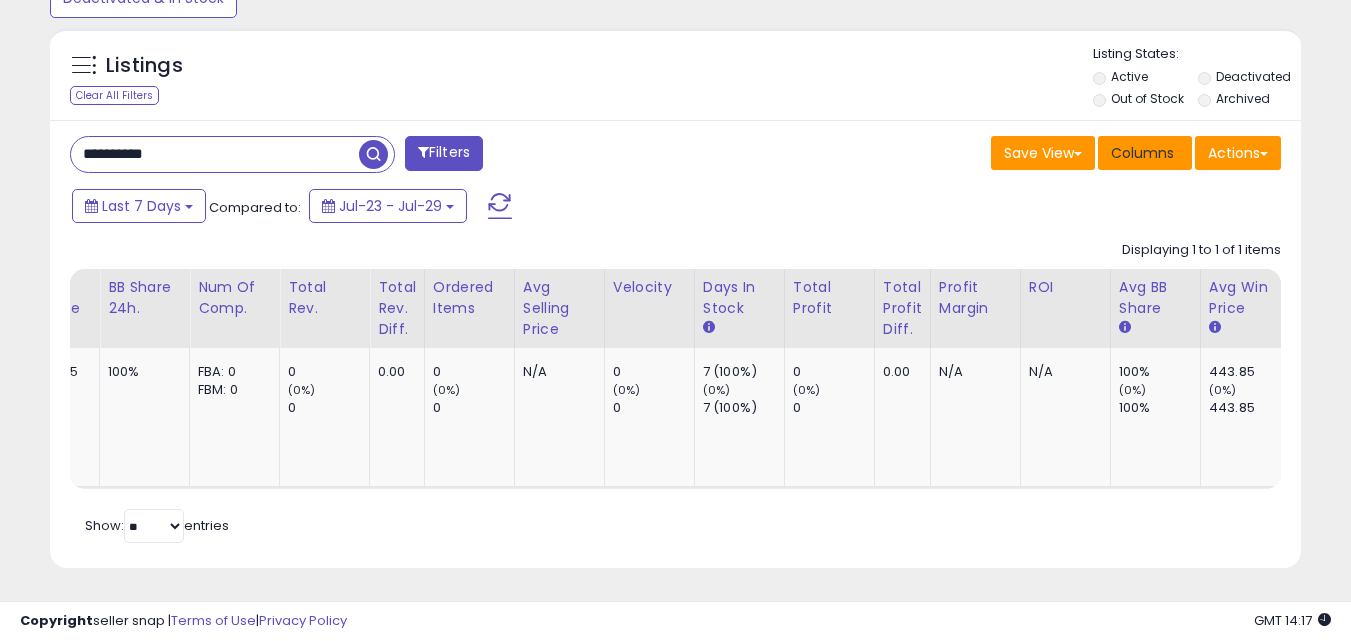 click on "Columns" at bounding box center [1142, 153] 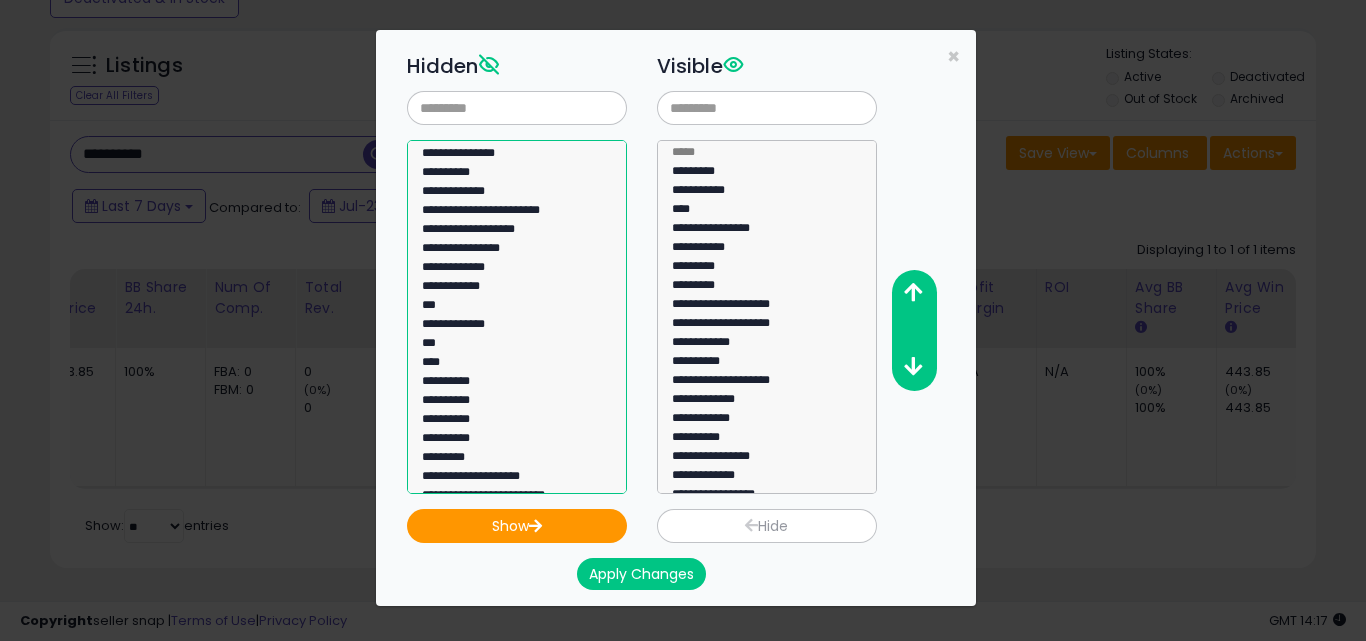 select on "***" 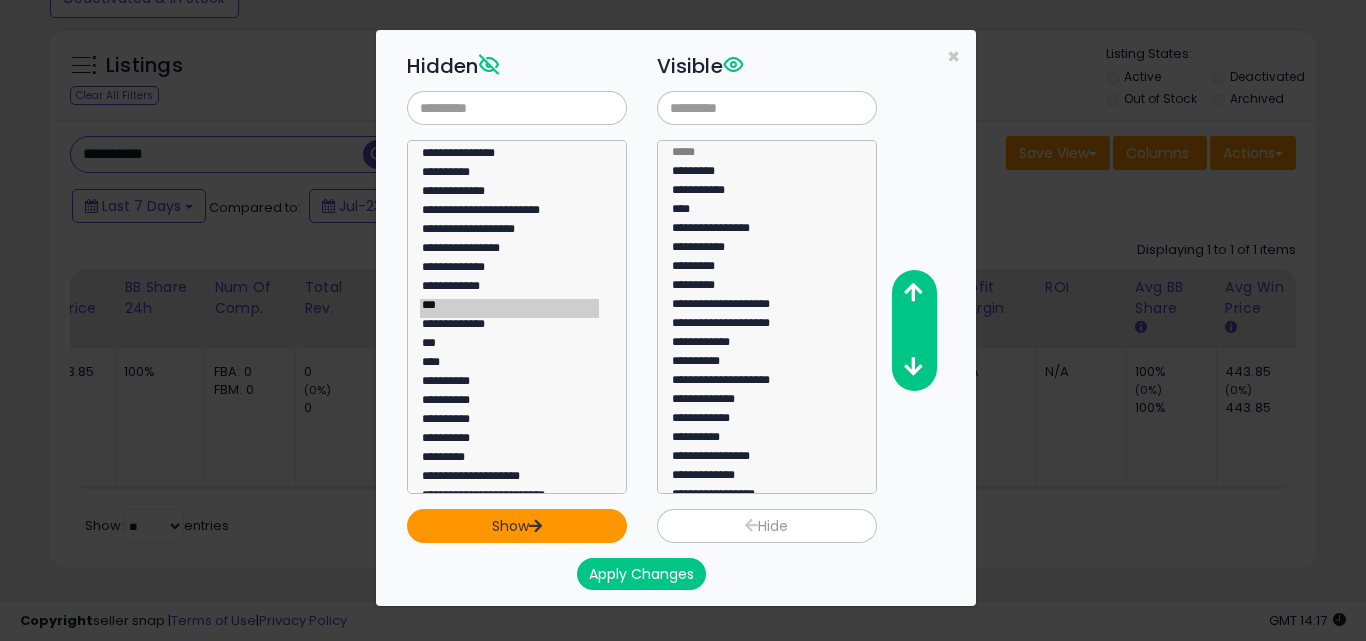 click on "Show" at bounding box center (517, 526) 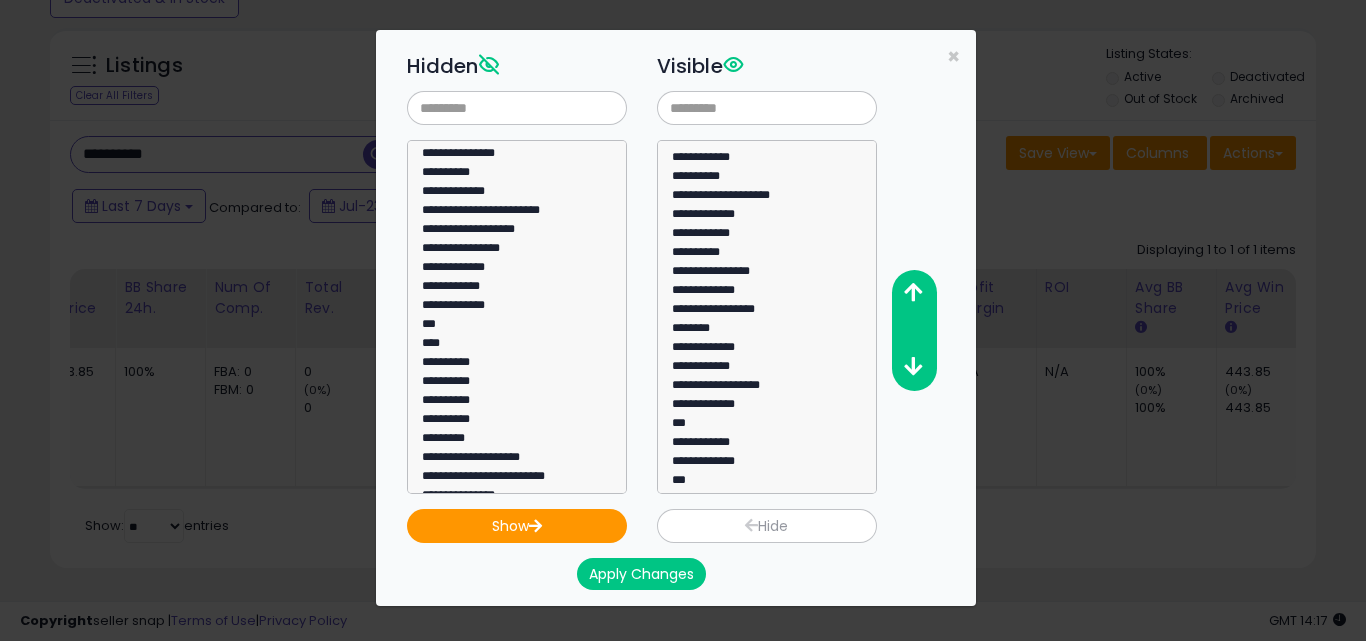 click on "Apply Changes" at bounding box center (641, 574) 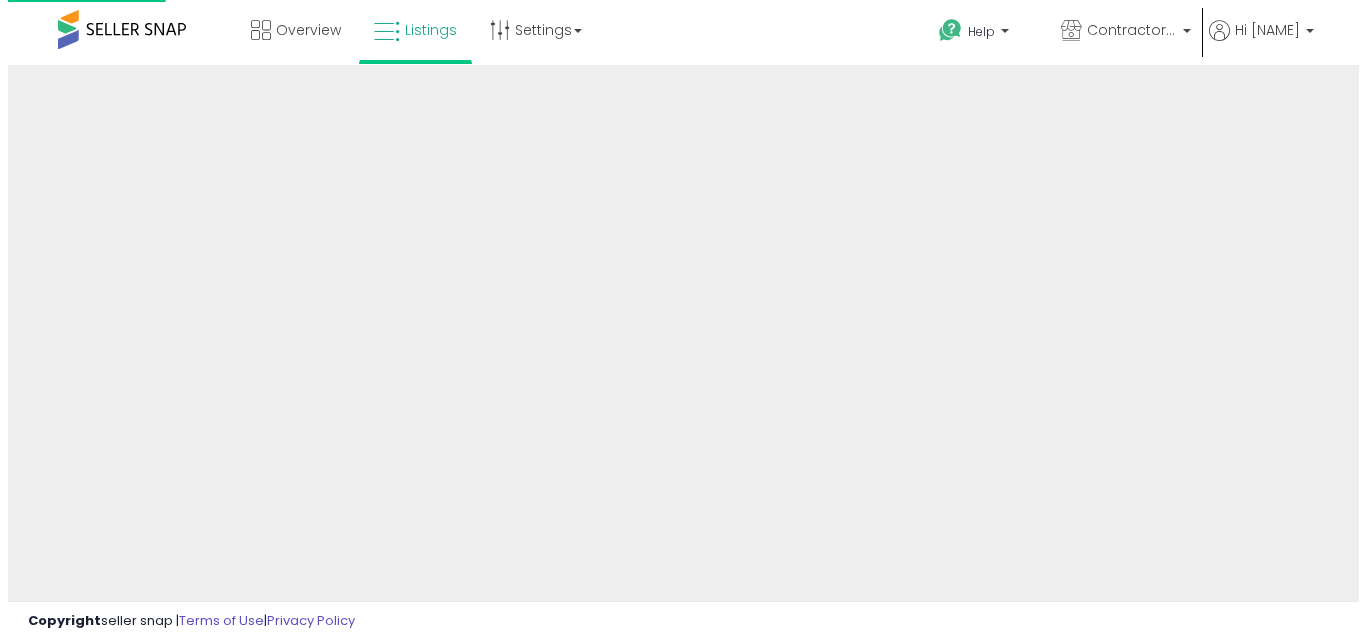 scroll, scrollTop: 0, scrollLeft: 0, axis: both 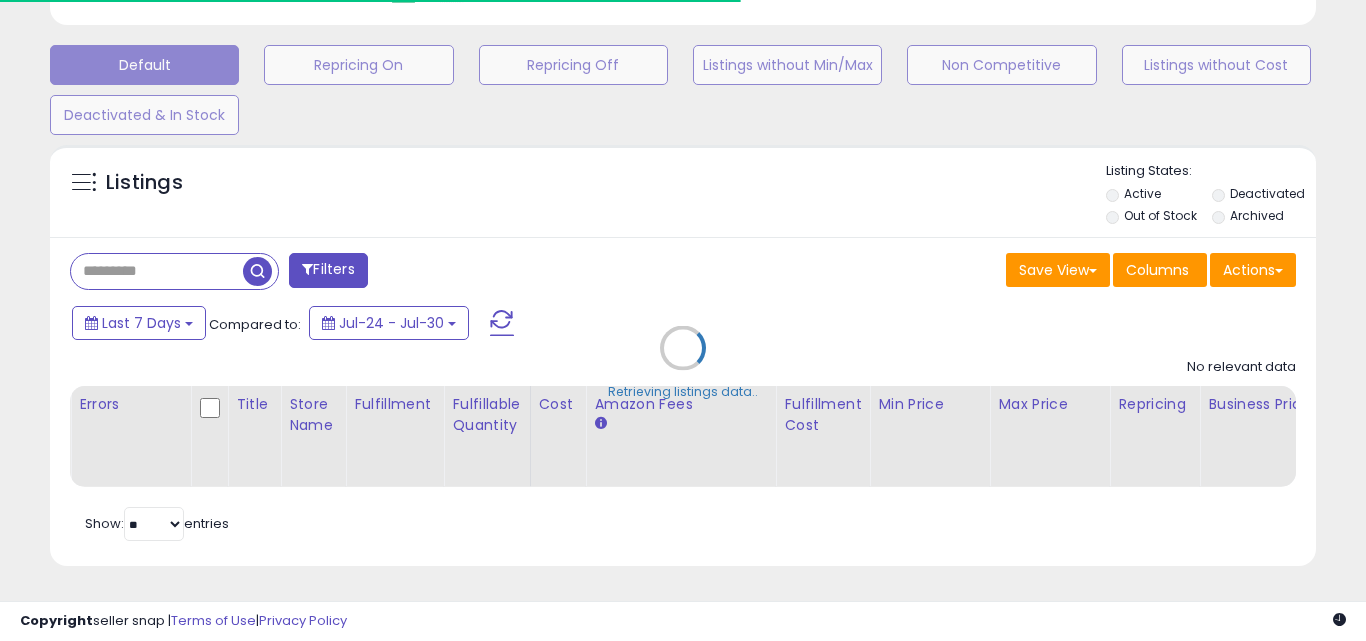 type on "**********" 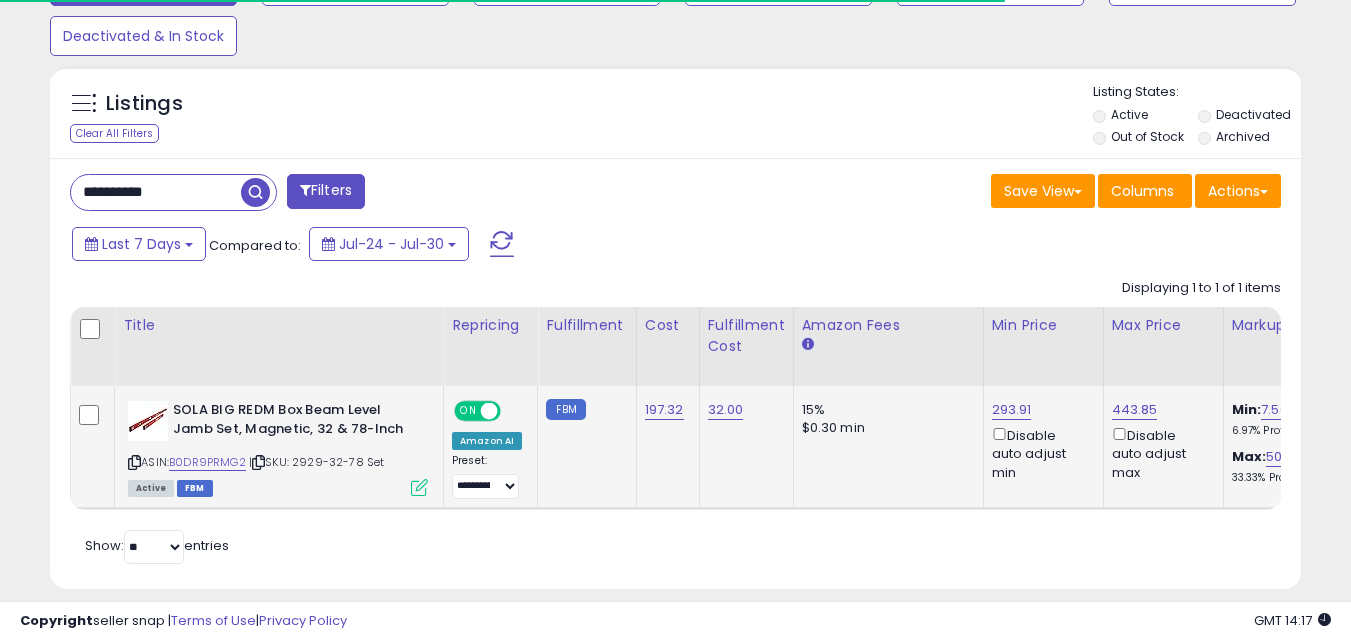 scroll, scrollTop: 702, scrollLeft: 0, axis: vertical 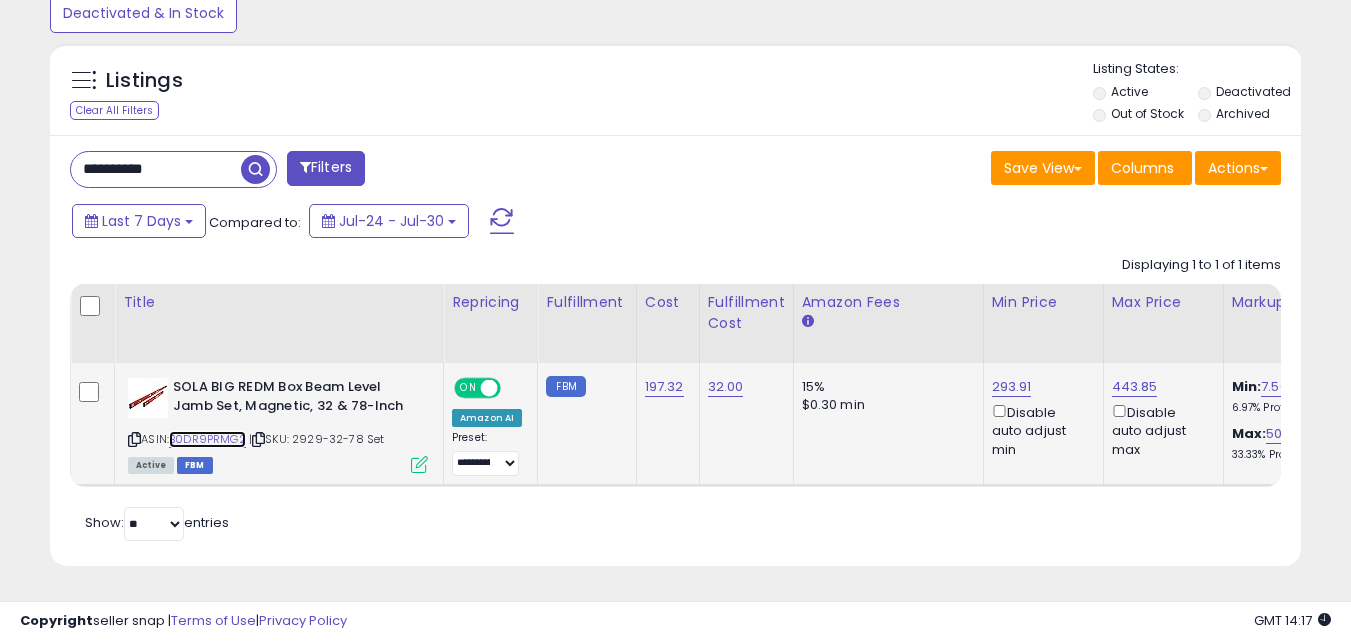 click on "B0DR9PRMG2" at bounding box center [207, 439] 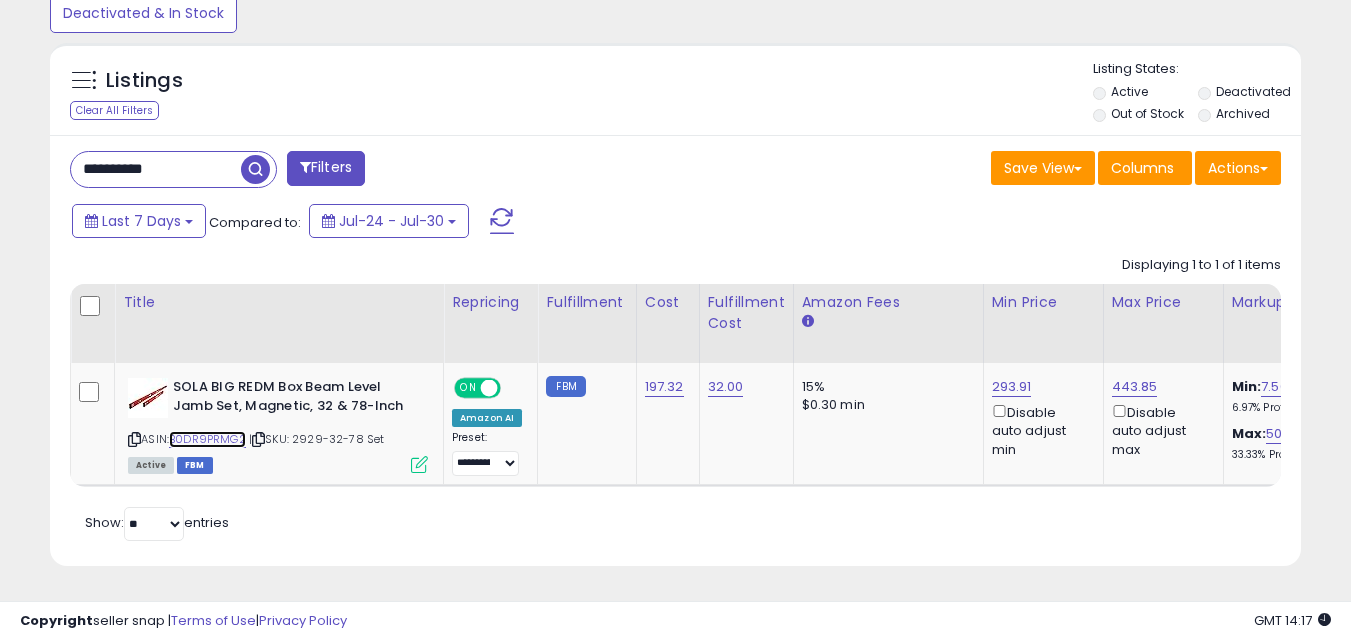 scroll, scrollTop: 0, scrollLeft: 83, axis: horizontal 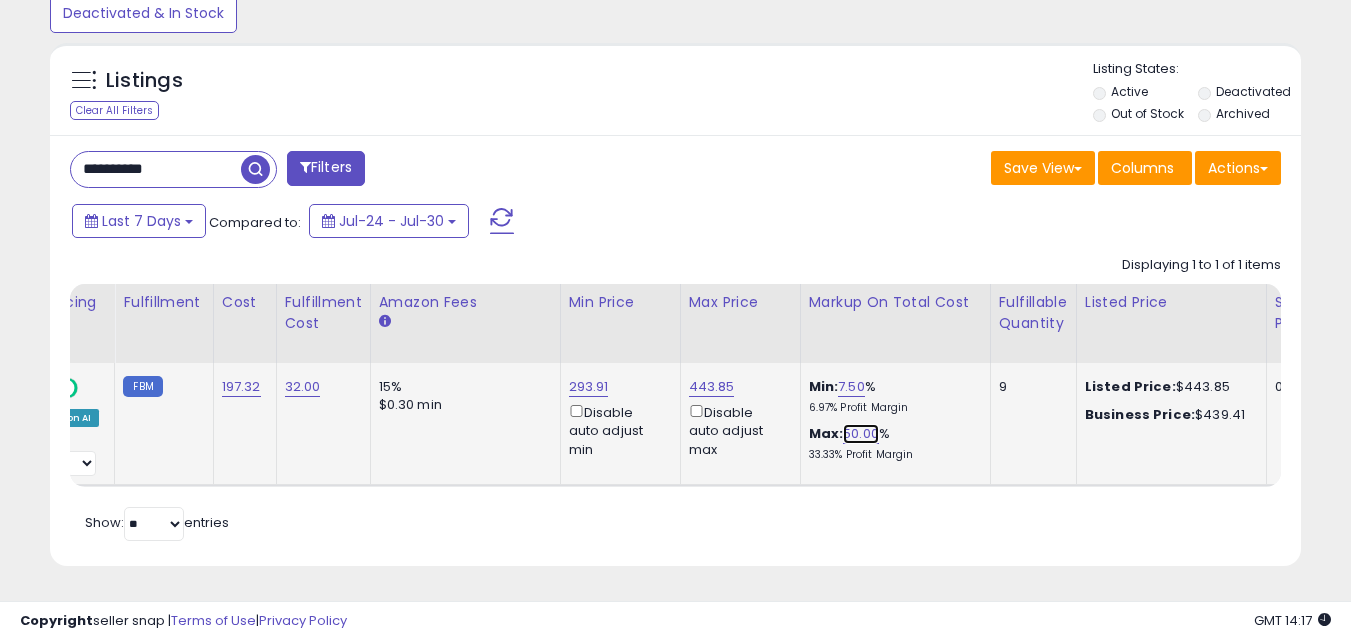 click on "50.00" at bounding box center (861, 434) 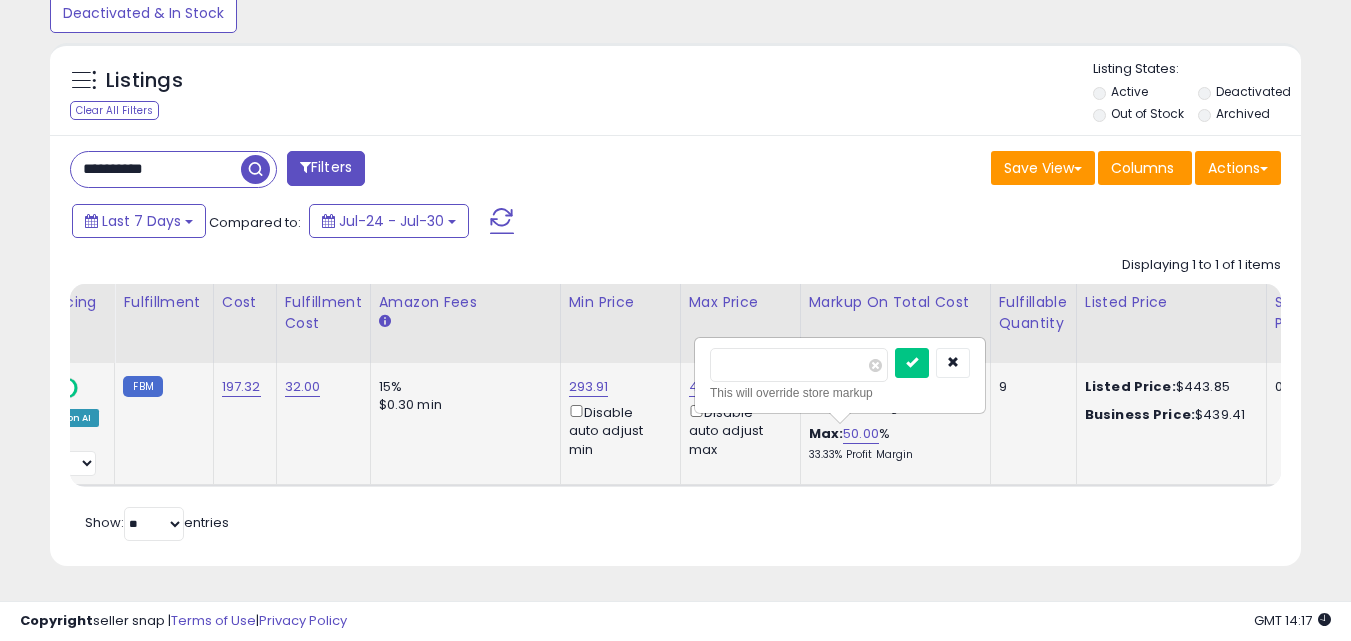 drag, startPoint x: 752, startPoint y: 357, endPoint x: 444, endPoint y: 355, distance: 308.0065 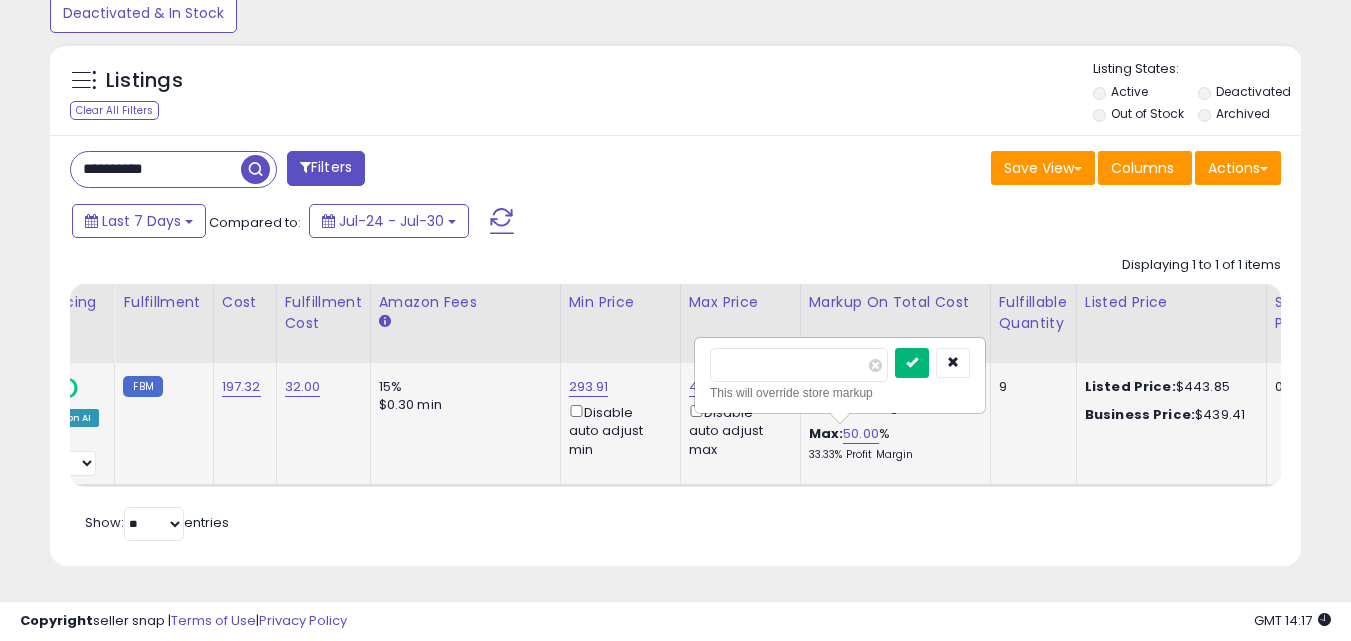 type on "**" 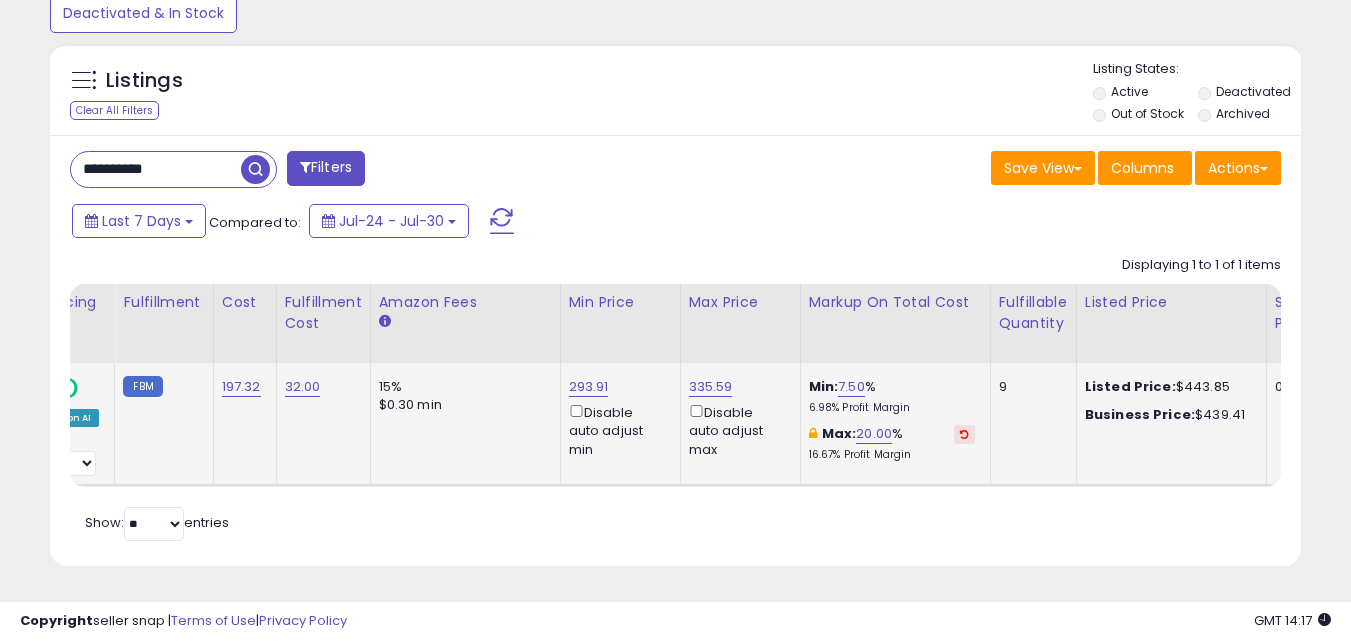scroll, scrollTop: 0, scrollLeft: 260, axis: horizontal 